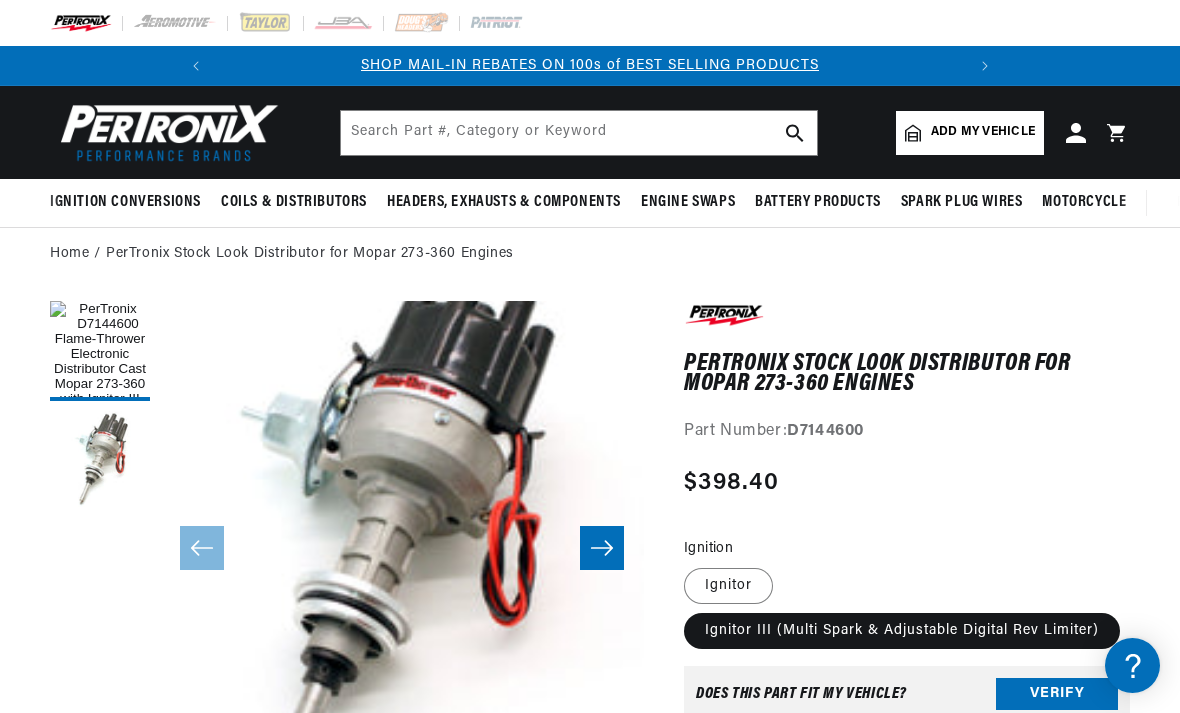 scroll, scrollTop: 0, scrollLeft: 0, axis: both 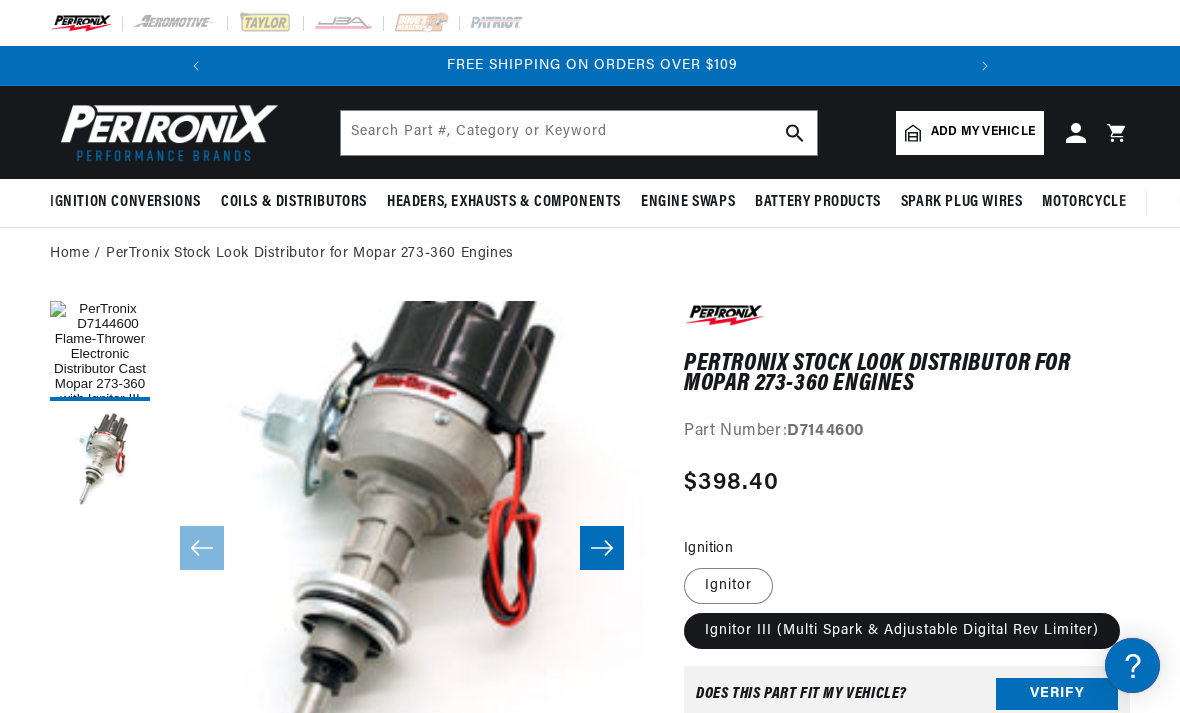 click on "PerTronix Stock Look Distributor for Mopar 273-360 Engines
PerTronix Stock Look Distributor for Mopar 273-360 Engines
Part Number:  D7144600
Image 1 is now available in gallery view
Skip to product information
Open media 1 in modal
Open media 2 in modal" at bounding box center (590, 1562) 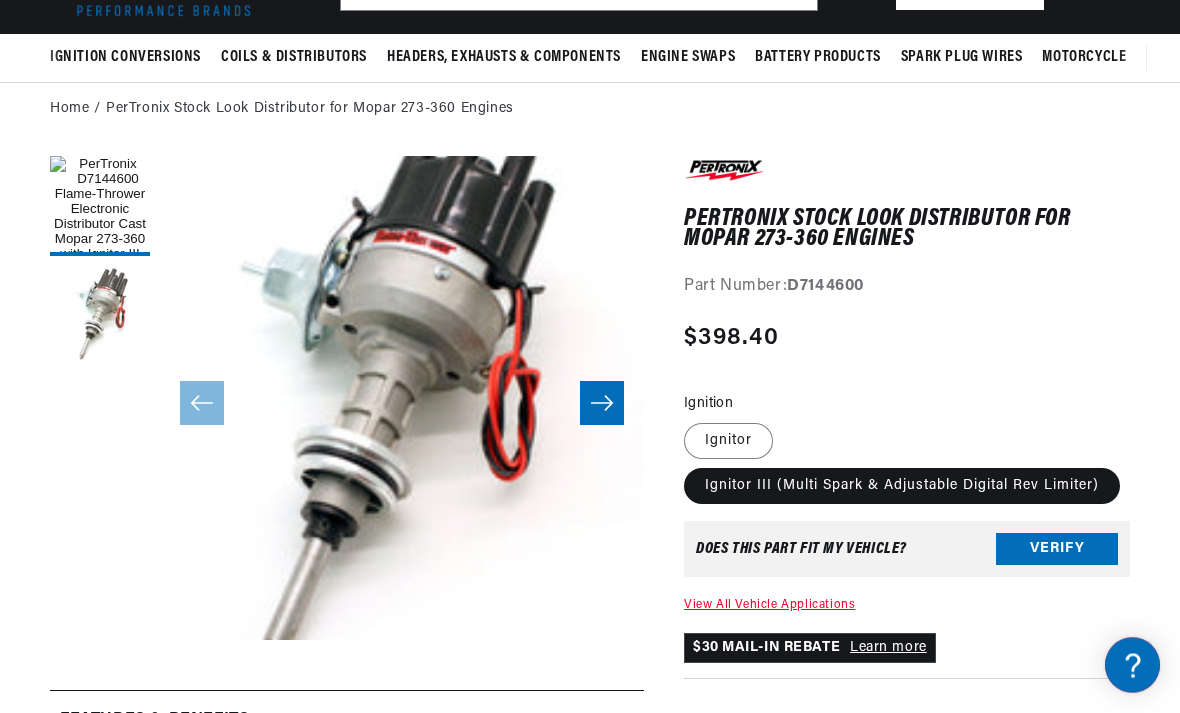 scroll, scrollTop: 146, scrollLeft: 0, axis: vertical 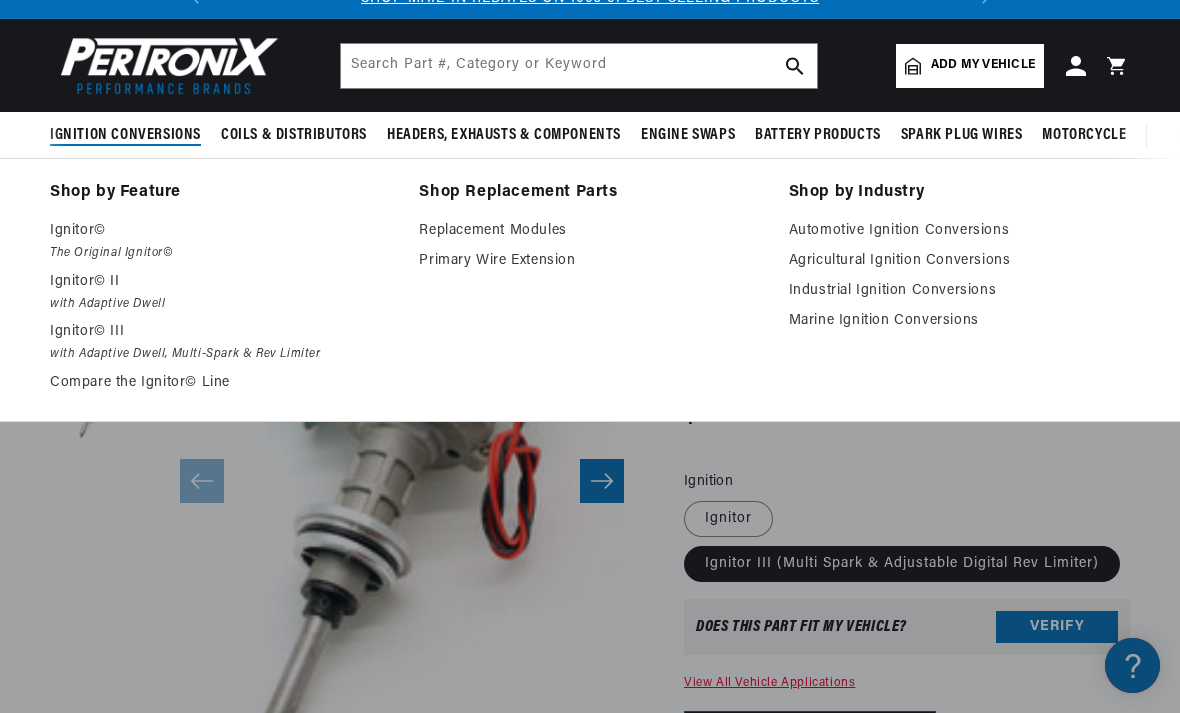 click on "with Adaptive Dwell" at bounding box center (220, 304) 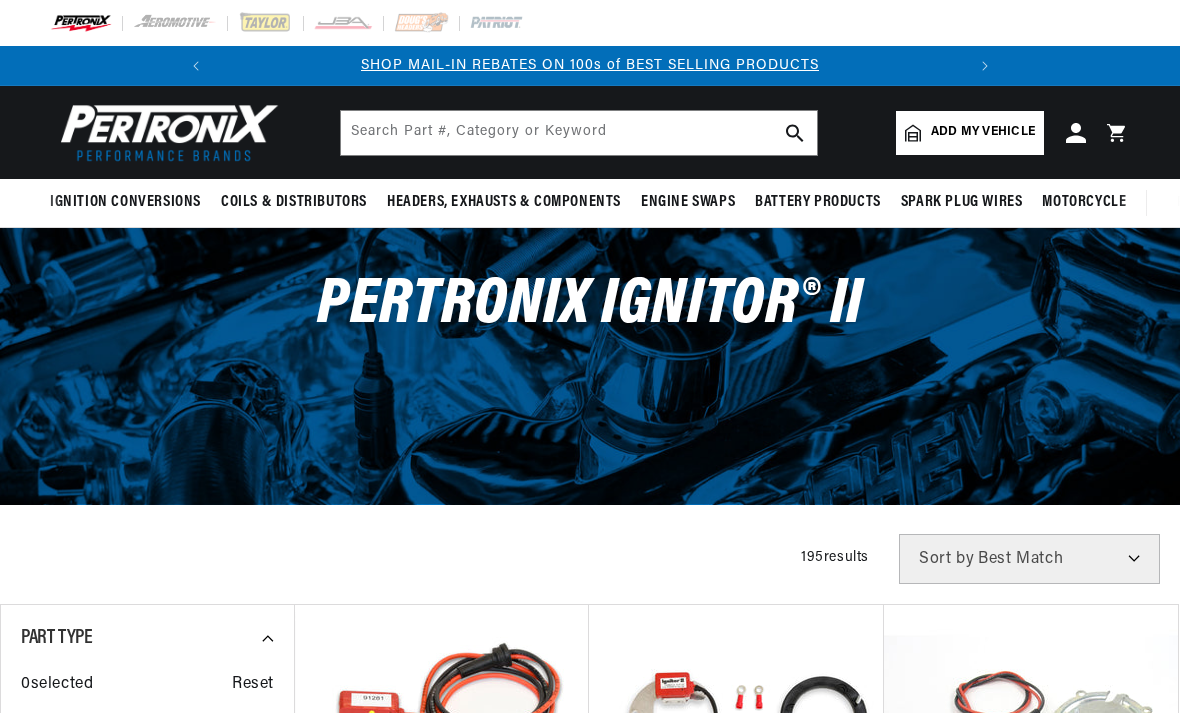 scroll, scrollTop: 0, scrollLeft: 0, axis: both 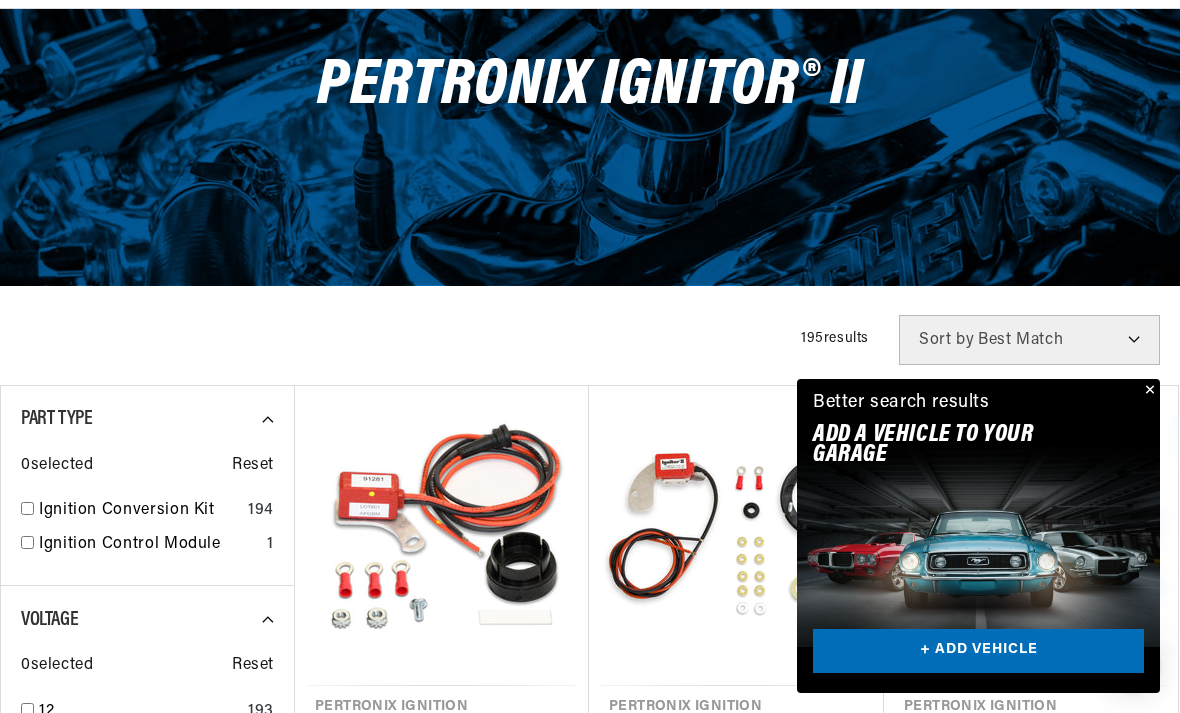 click at bounding box center (1148, 391) 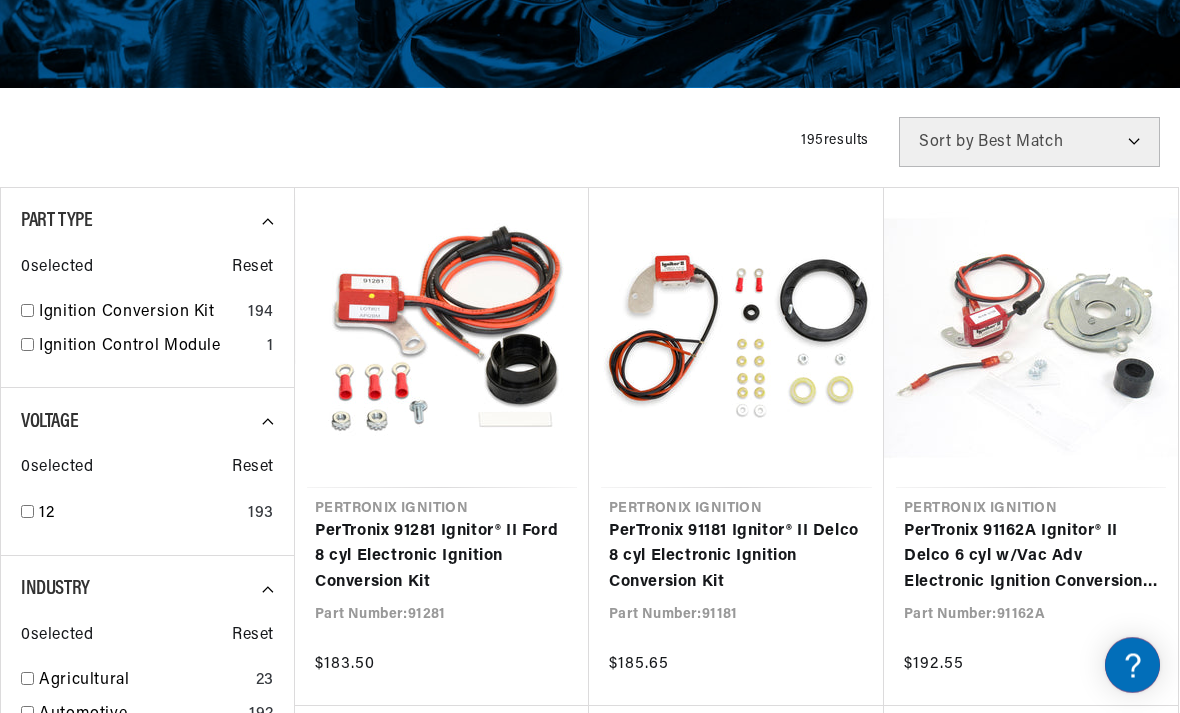 scroll, scrollTop: 417, scrollLeft: 0, axis: vertical 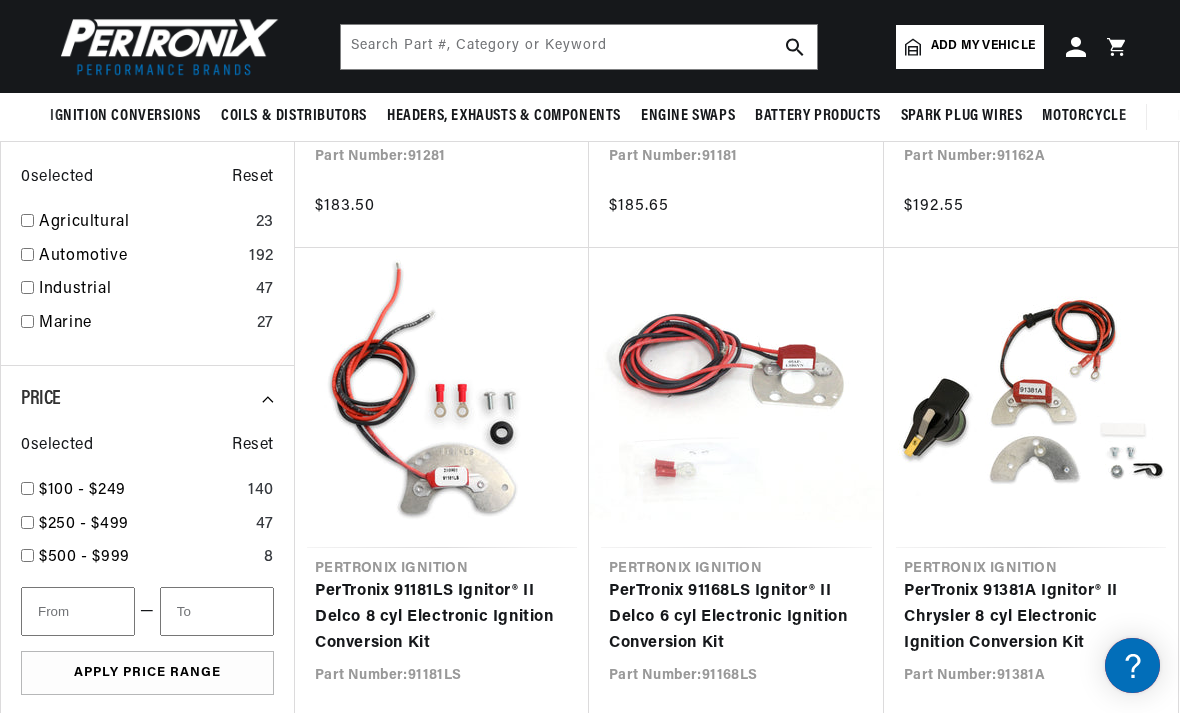 click on "PerTronix 91381A Ignitor® II Chrysler 8 cyl Electronic Ignition Conversion Kit" at bounding box center (1031, 617) 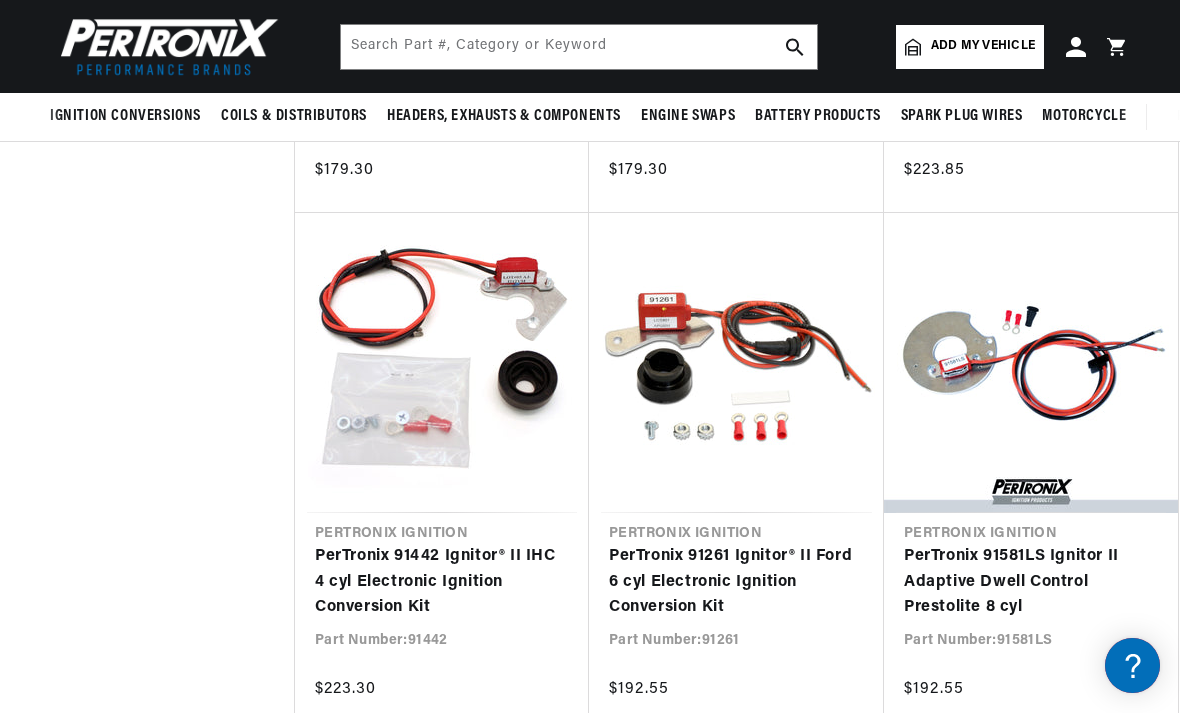 scroll, scrollTop: 1949, scrollLeft: 0, axis: vertical 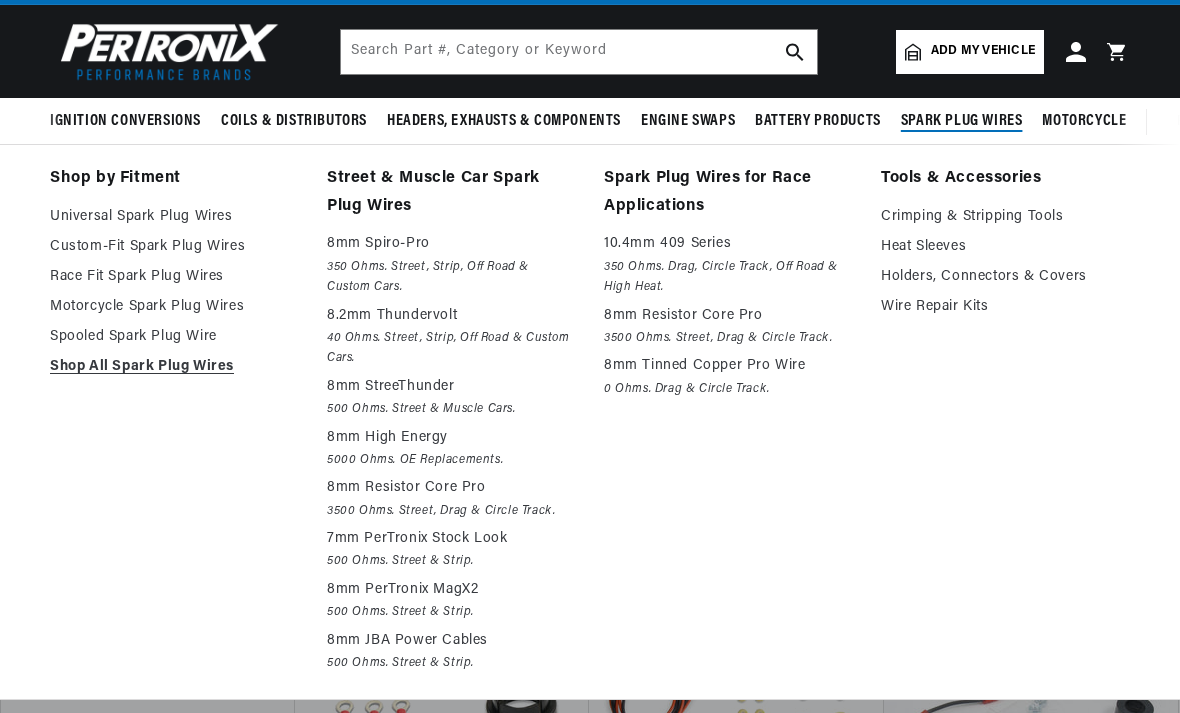 click on "Custom-Fit Spark Plug Wires" at bounding box center [174, 248] 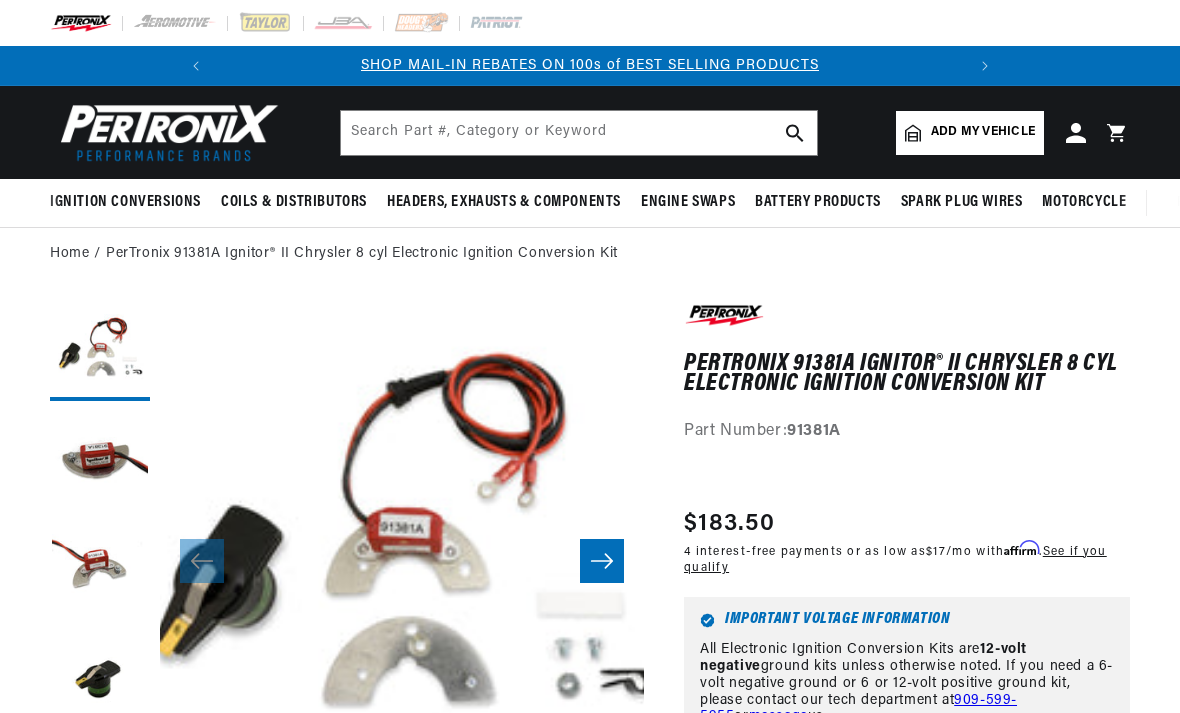 scroll, scrollTop: 0, scrollLeft: 0, axis: both 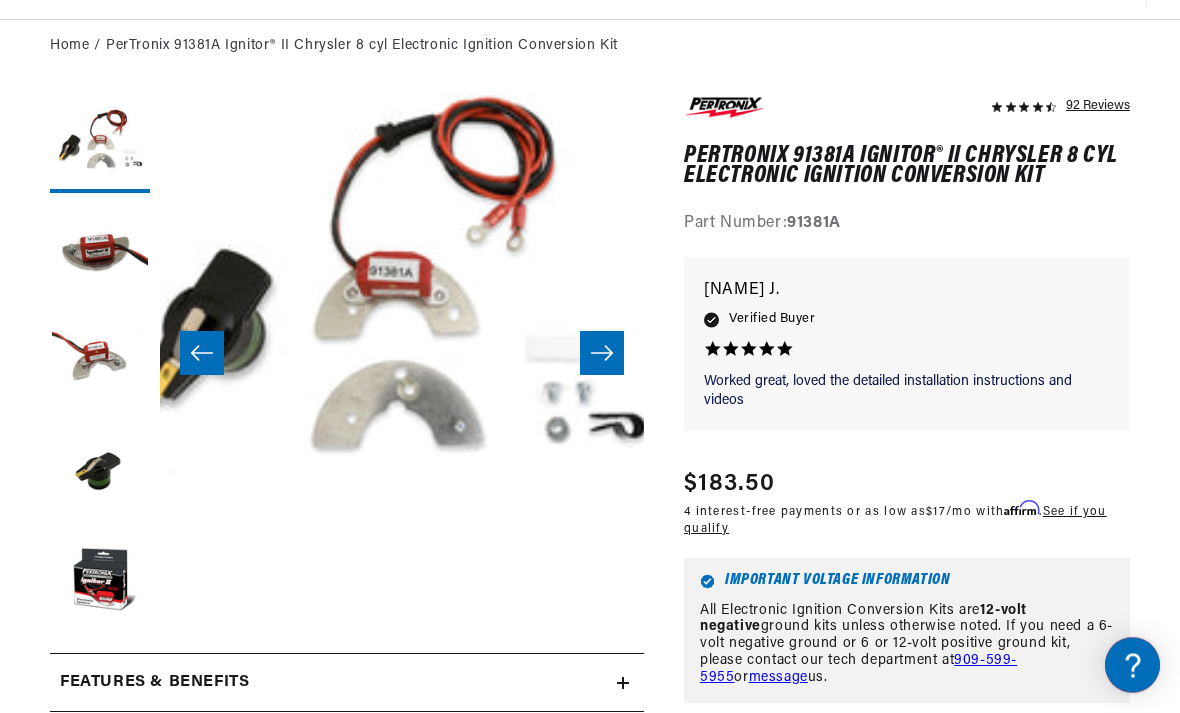 click 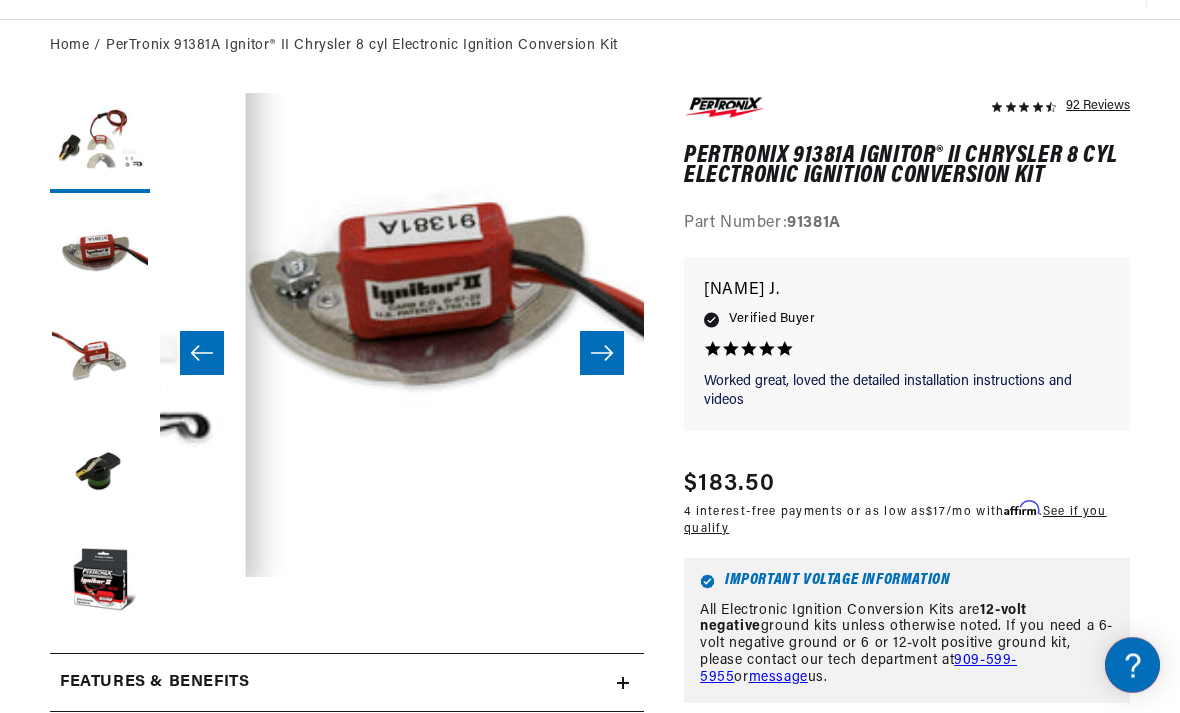 scroll, scrollTop: 48, scrollLeft: 484, axis: both 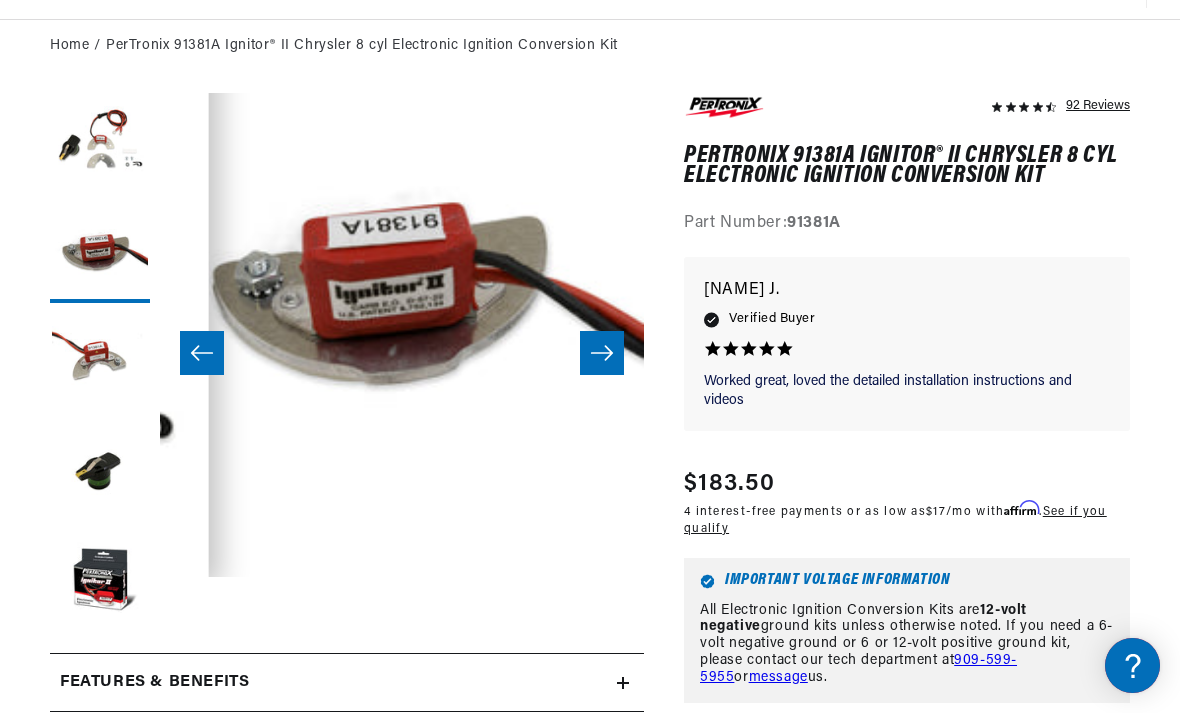 click at bounding box center (602, 353) 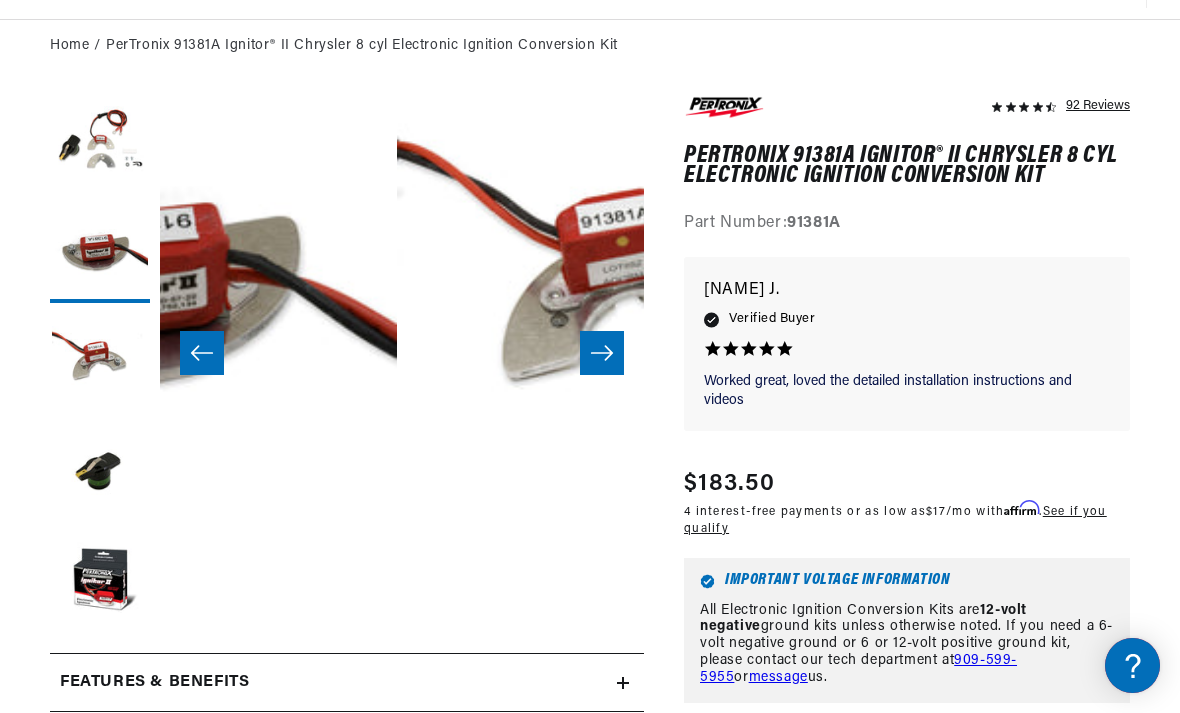 scroll, scrollTop: 48, scrollLeft: 938, axis: both 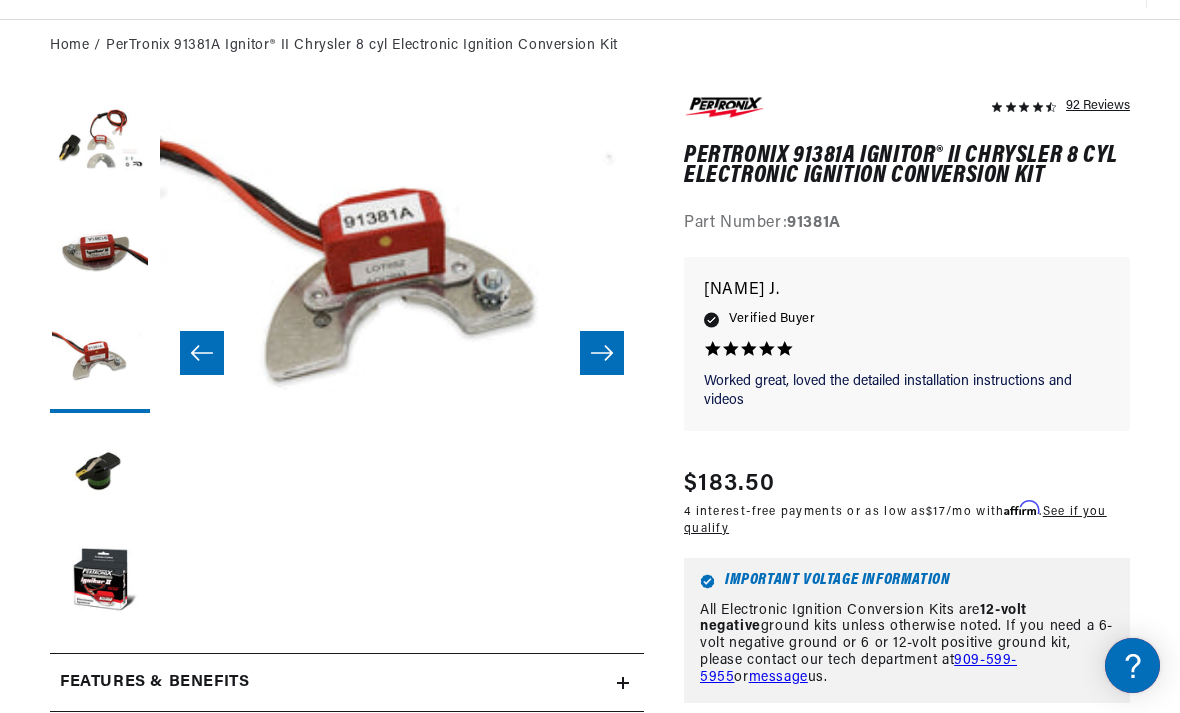 click at bounding box center (602, 353) 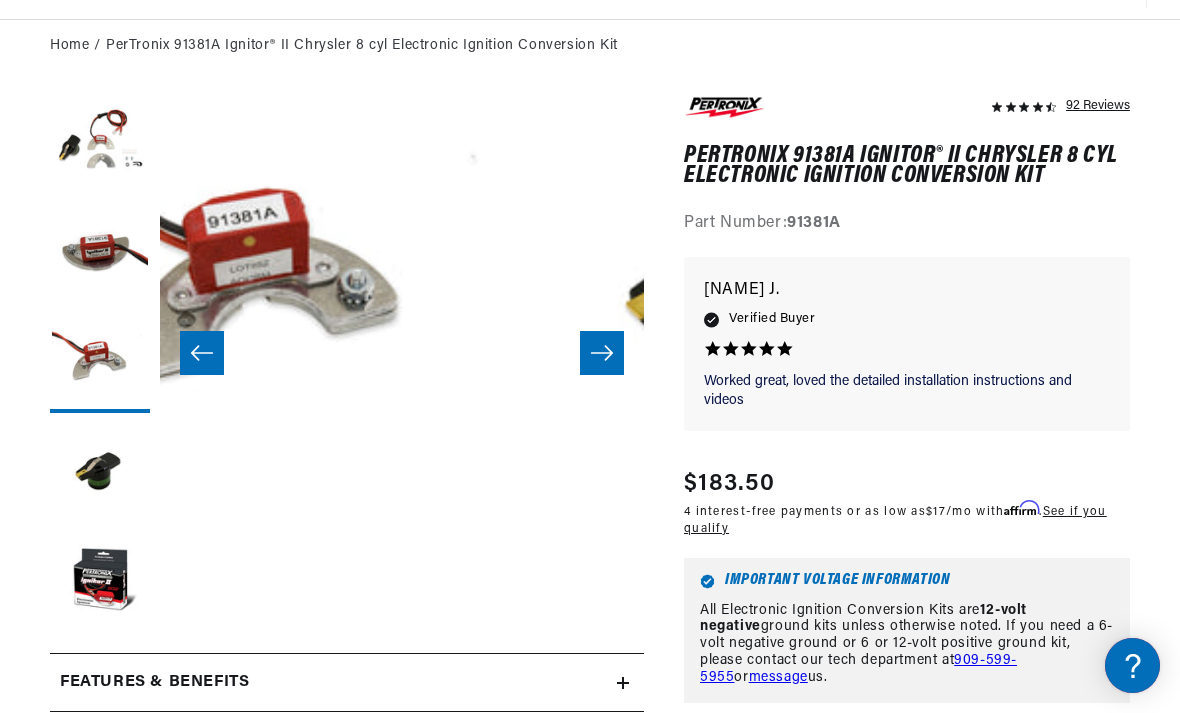 scroll, scrollTop: 48, scrollLeft: 1452, axis: both 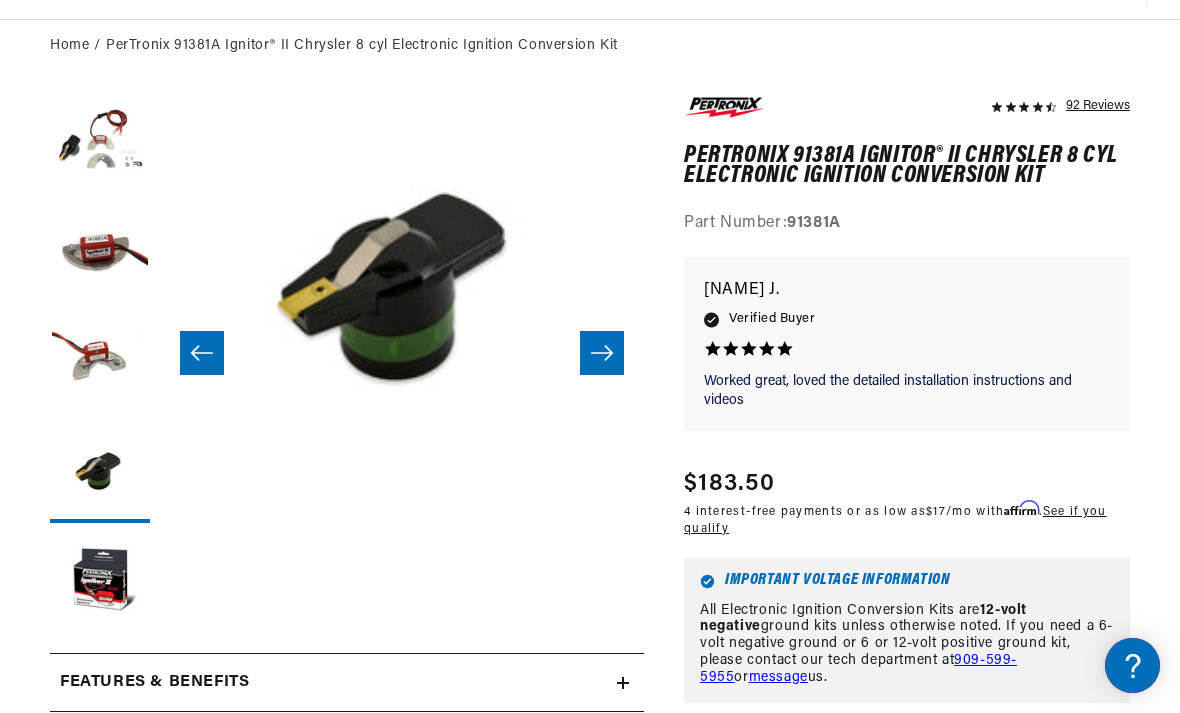 click 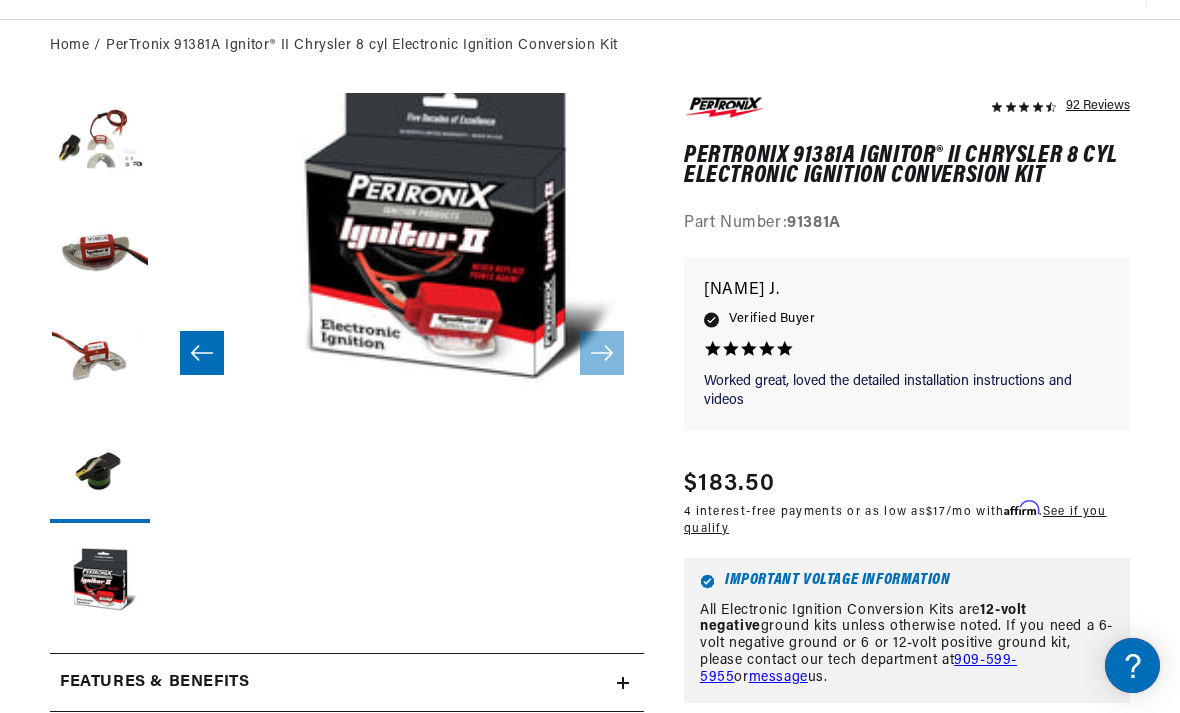 scroll, scrollTop: 48, scrollLeft: 1936, axis: both 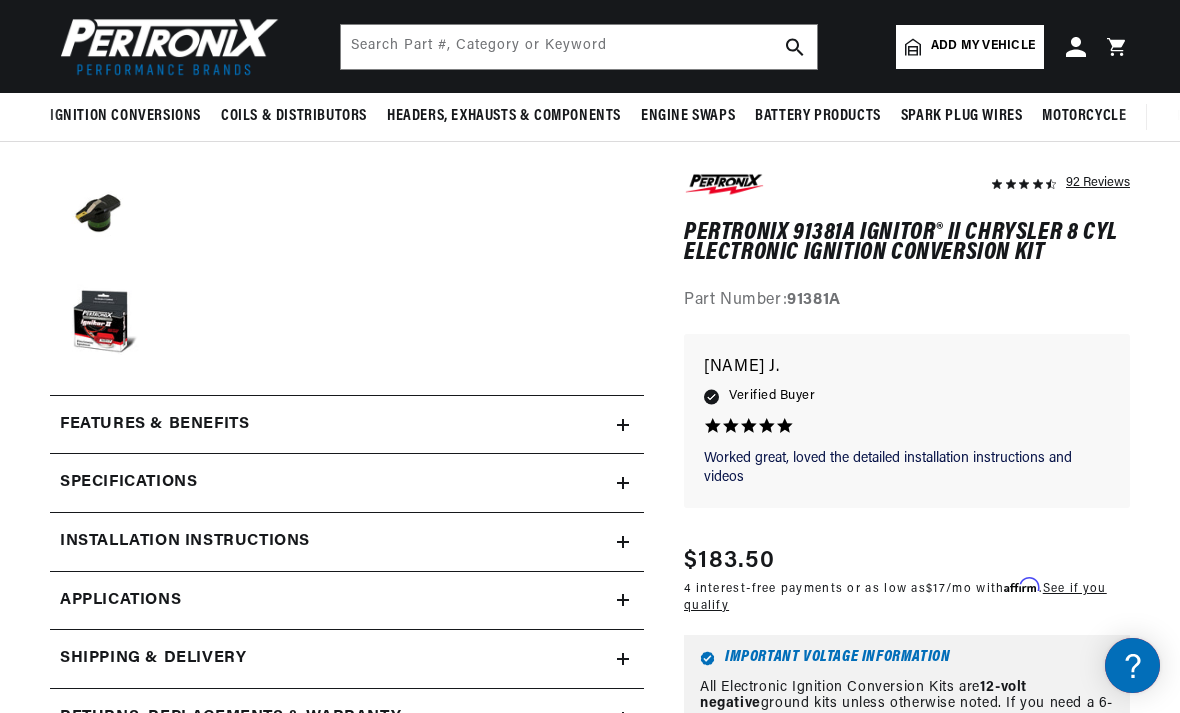 click on "Specifications" at bounding box center [347, 425] 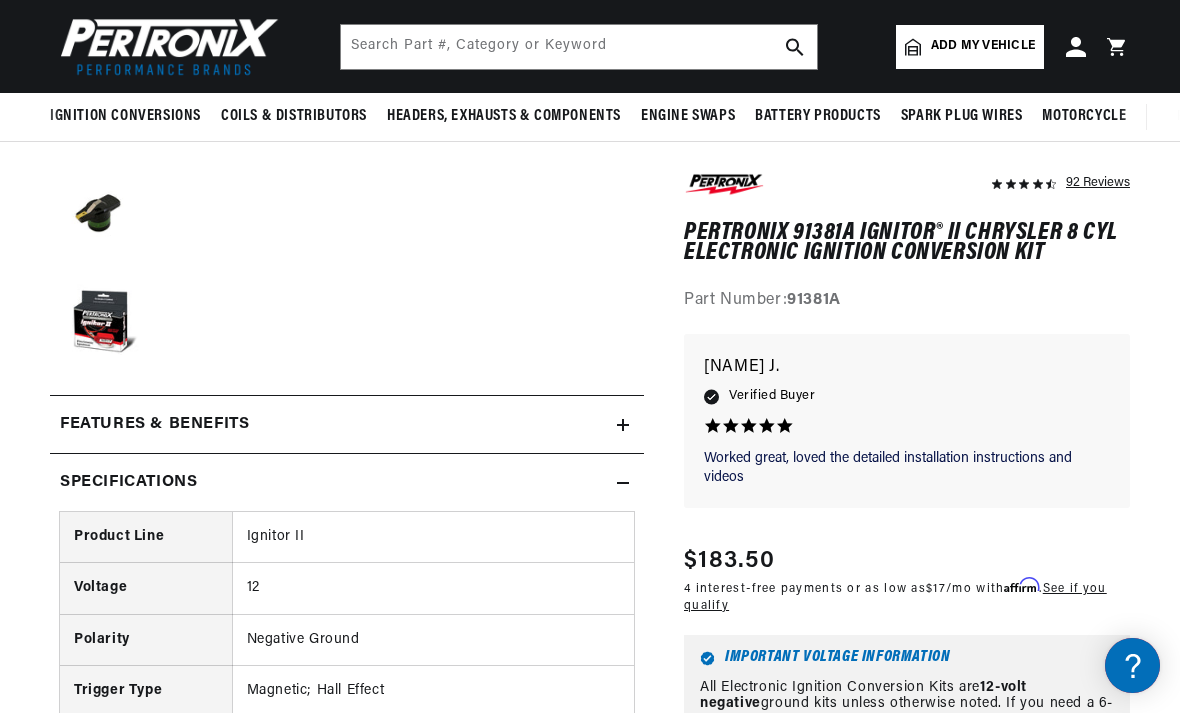 click on "Specifications" at bounding box center (347, 425) 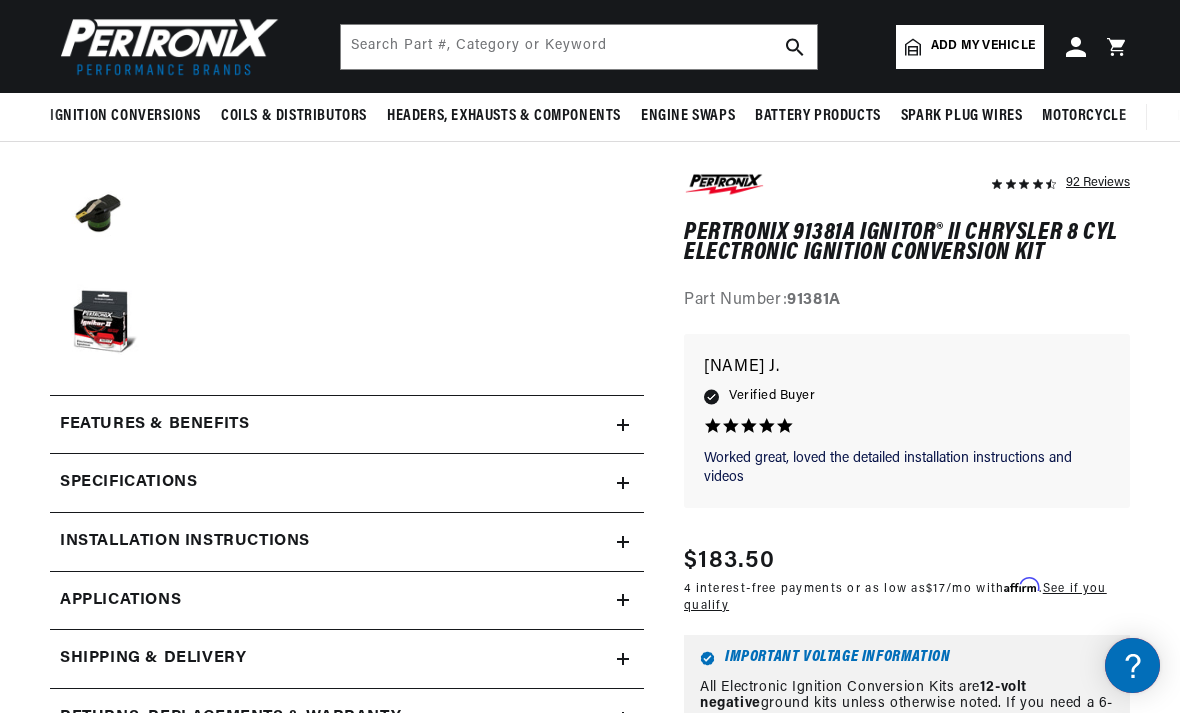 click on "Specifications" at bounding box center [347, 425] 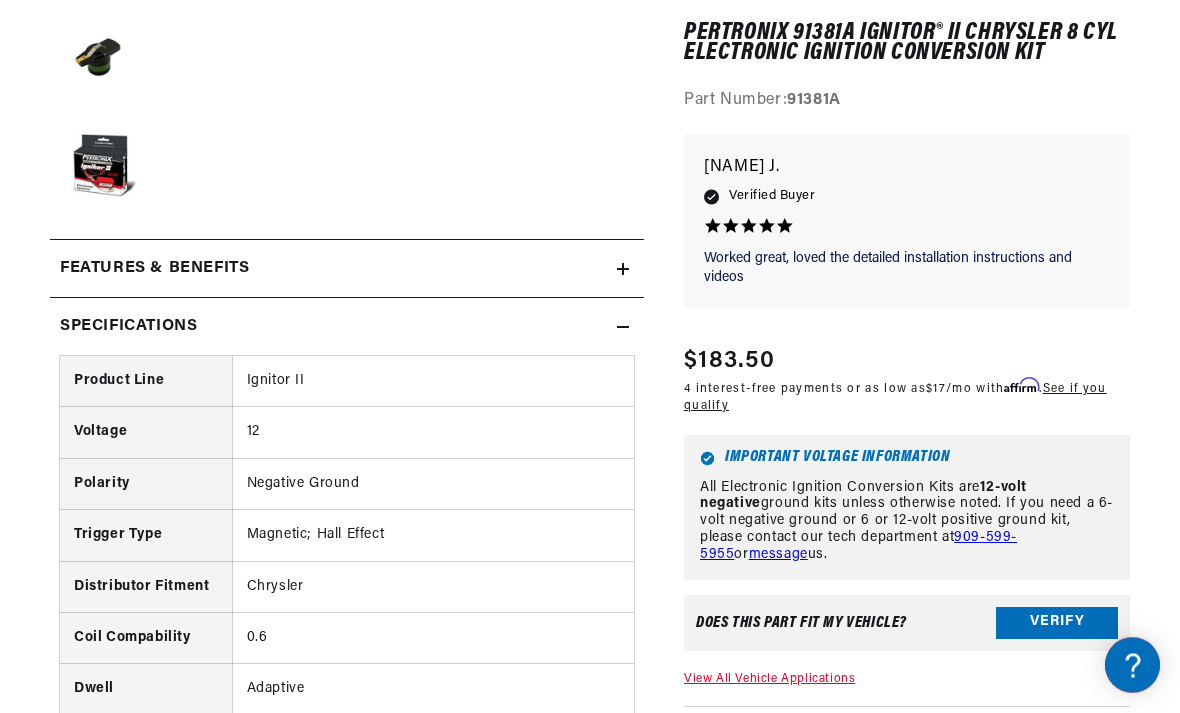 scroll, scrollTop: 636, scrollLeft: 0, axis: vertical 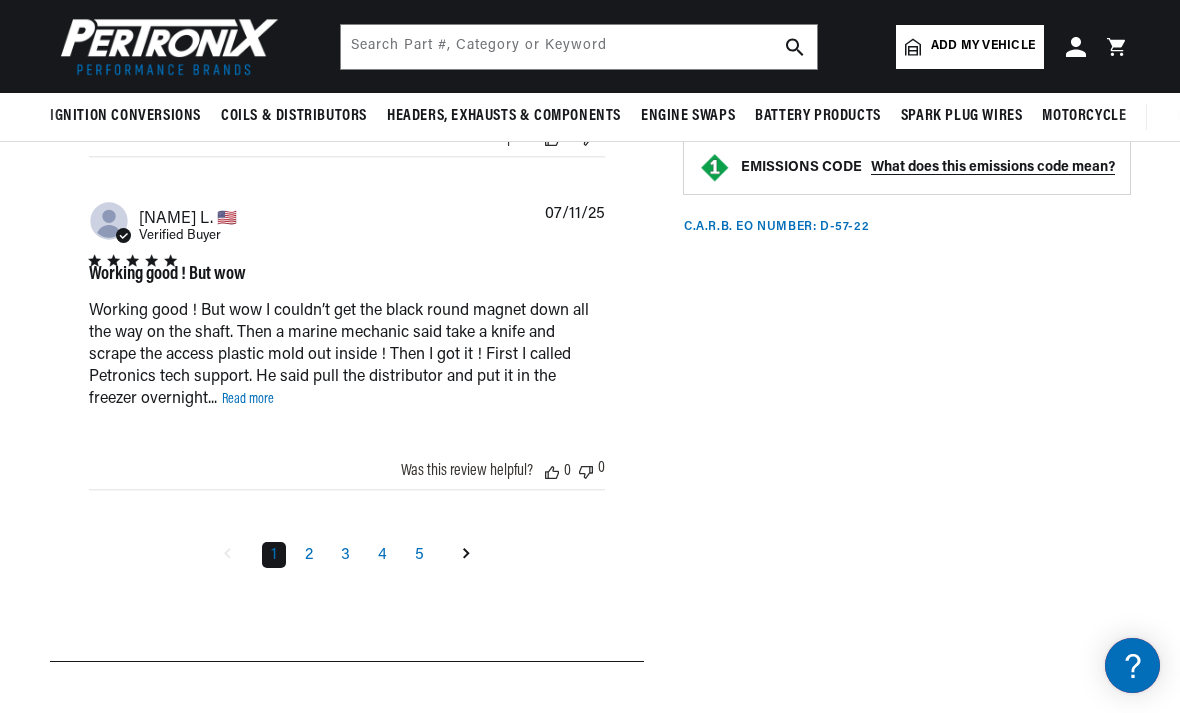 click on "2" at bounding box center (309, 555) 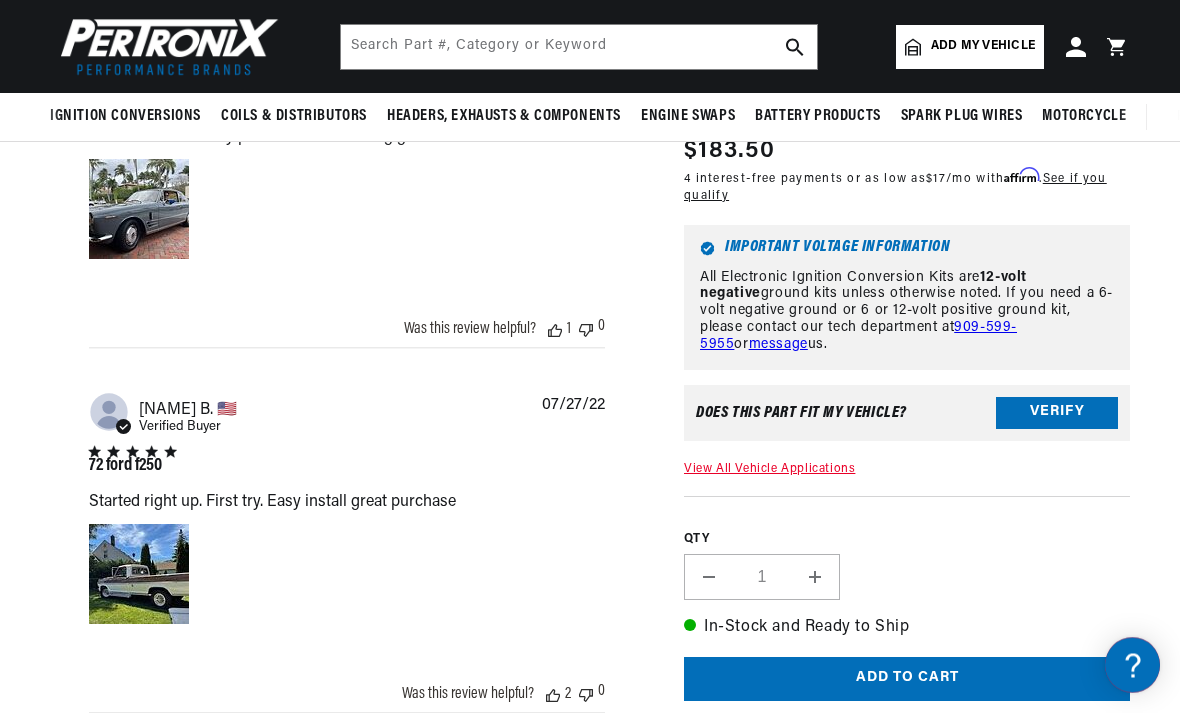 scroll, scrollTop: 2376, scrollLeft: 0, axis: vertical 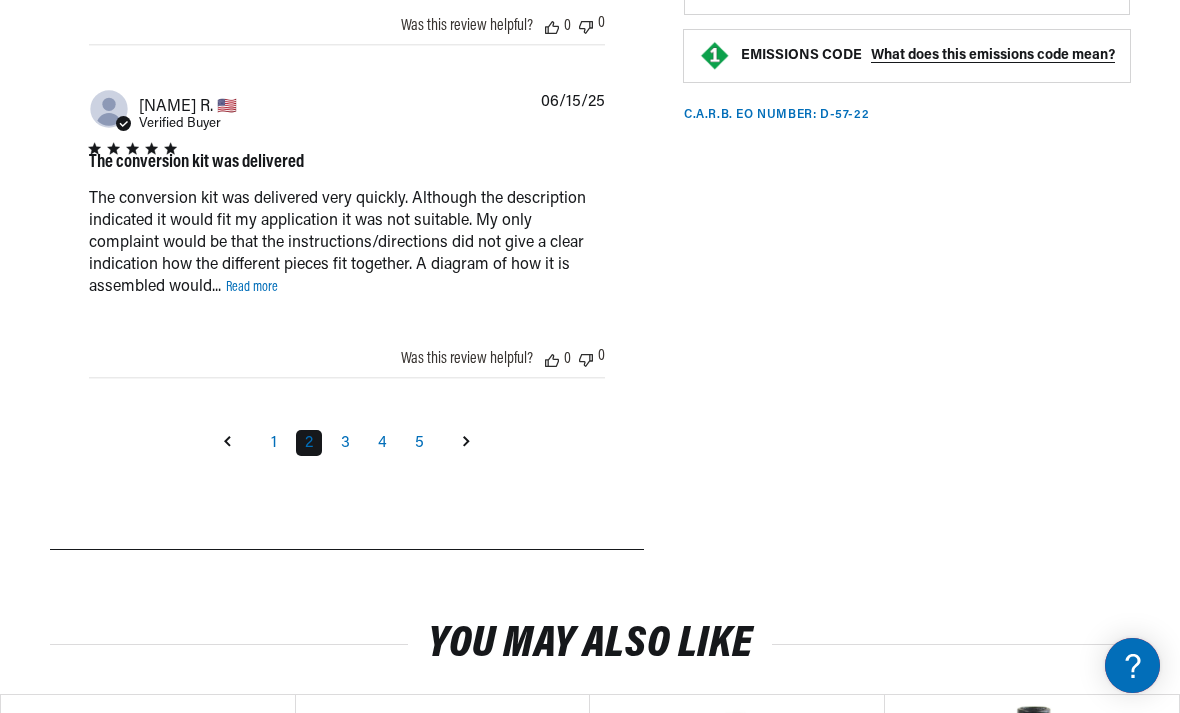 click on "5" at bounding box center [419, 443] 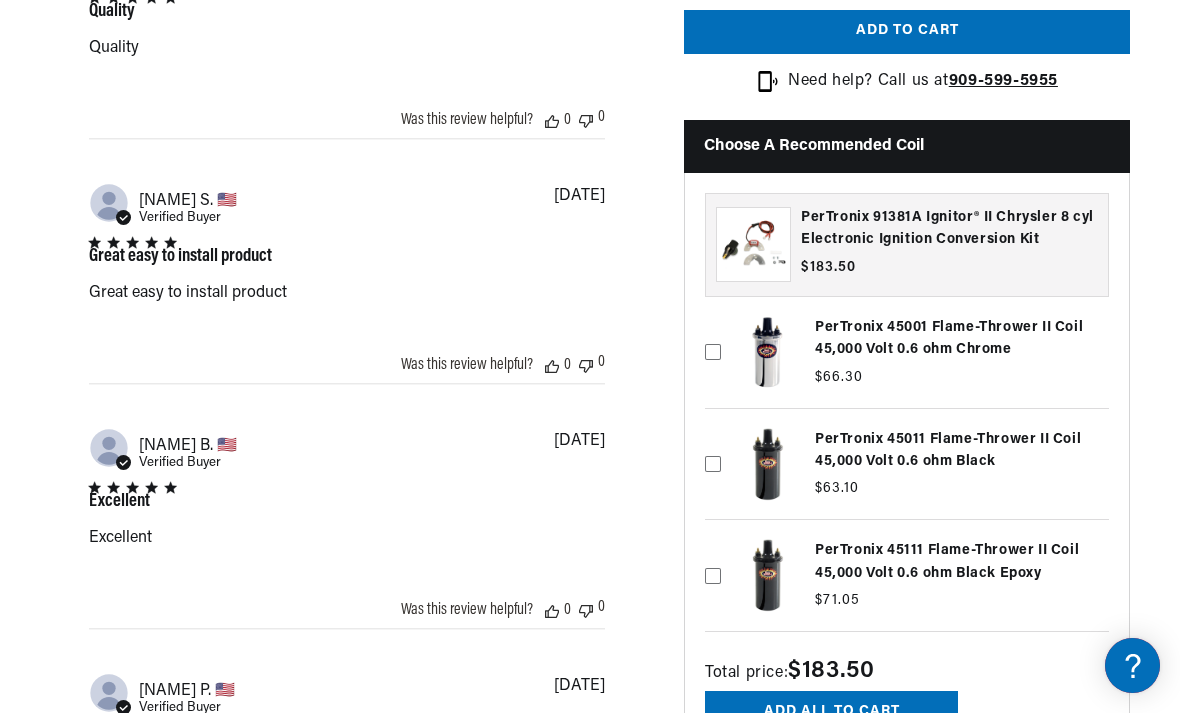 scroll, scrollTop: 2489, scrollLeft: 0, axis: vertical 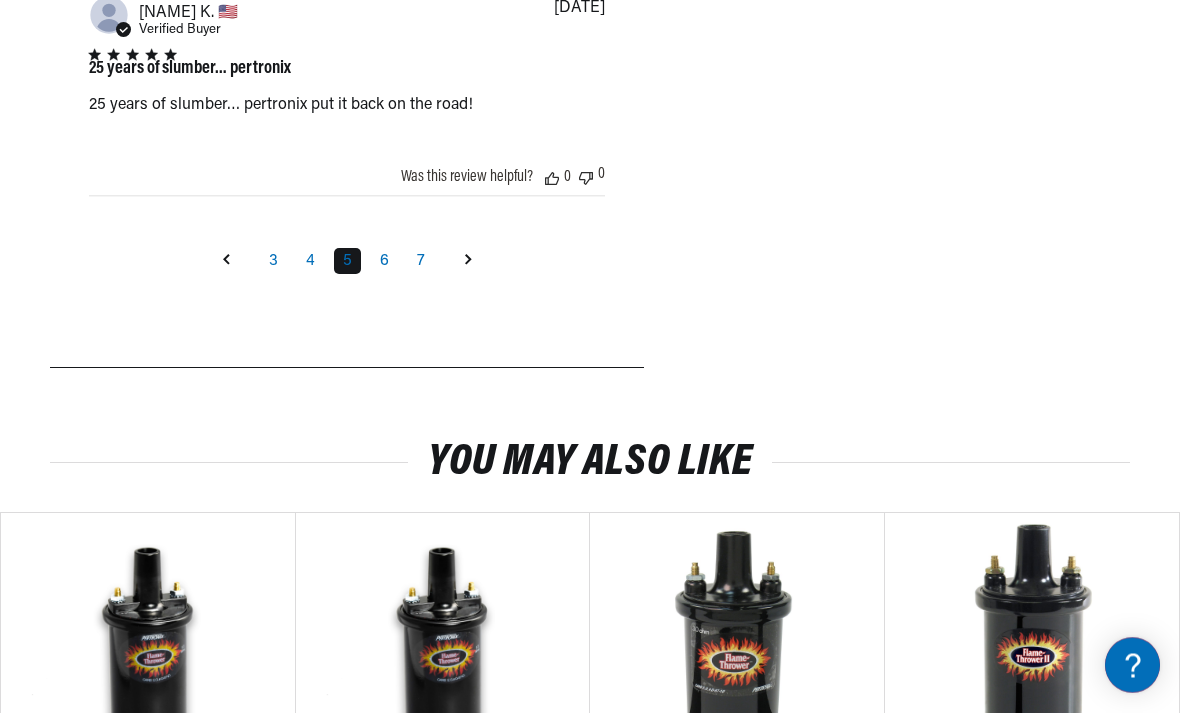 click on "7" at bounding box center [421, 262] 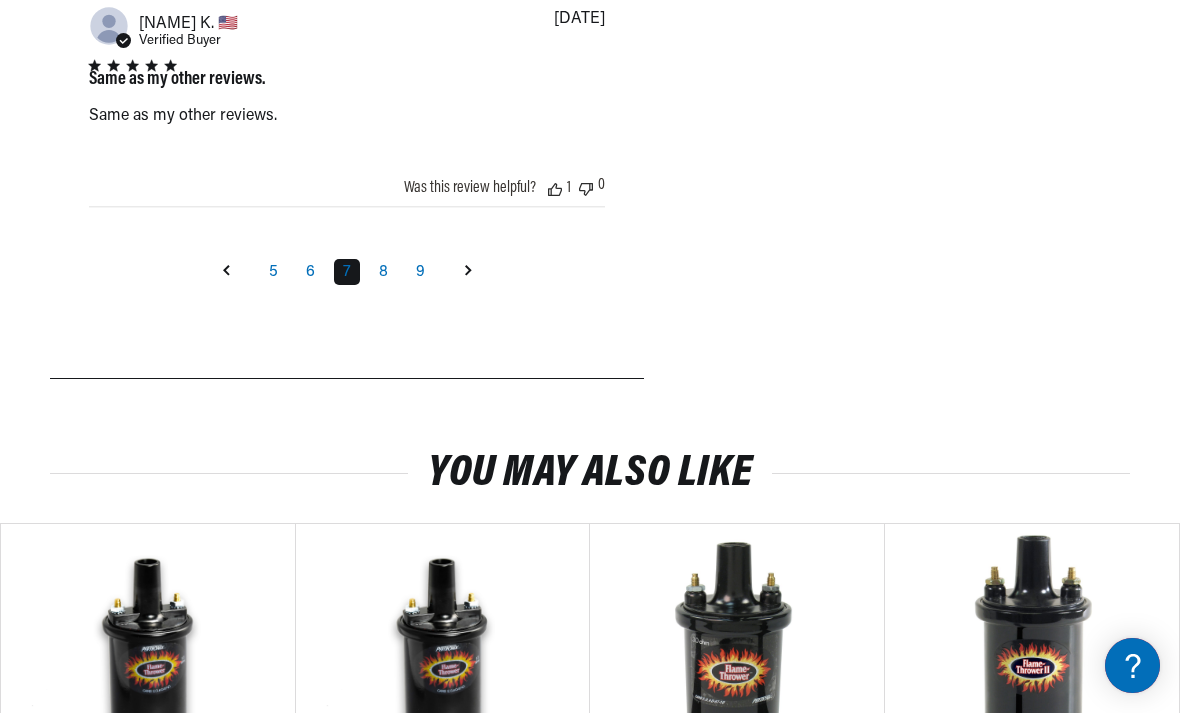 click on "9" at bounding box center [420, 272] 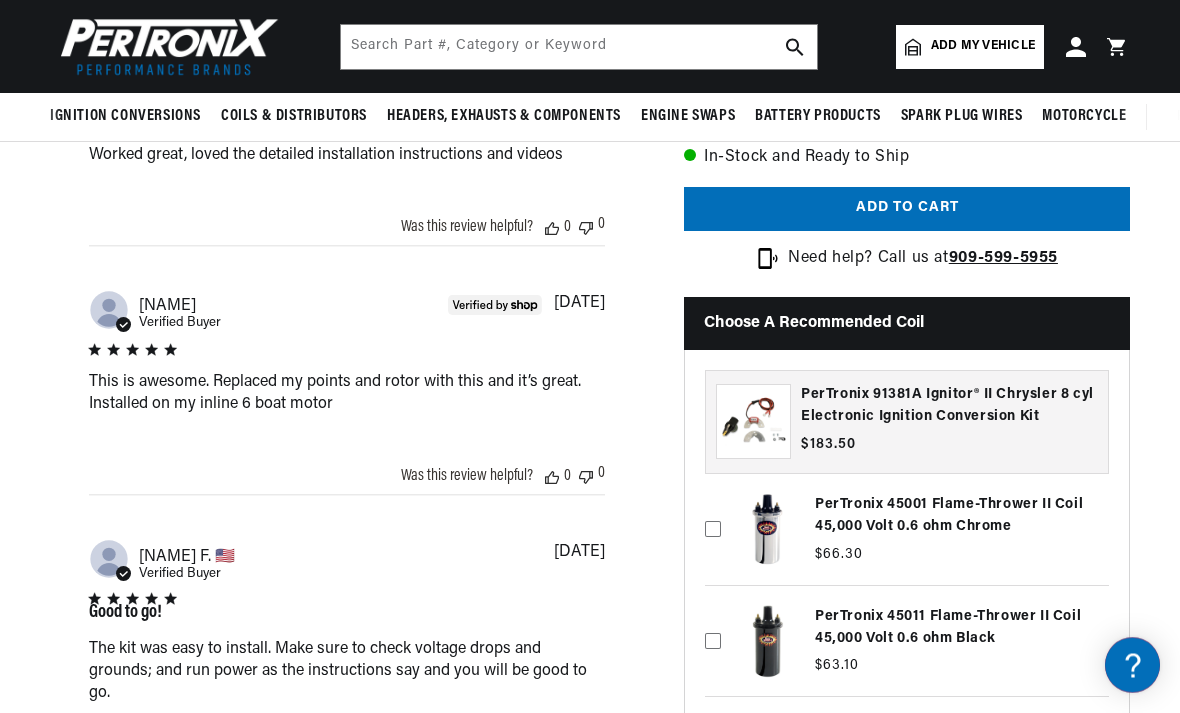 scroll, scrollTop: 2376, scrollLeft: 0, axis: vertical 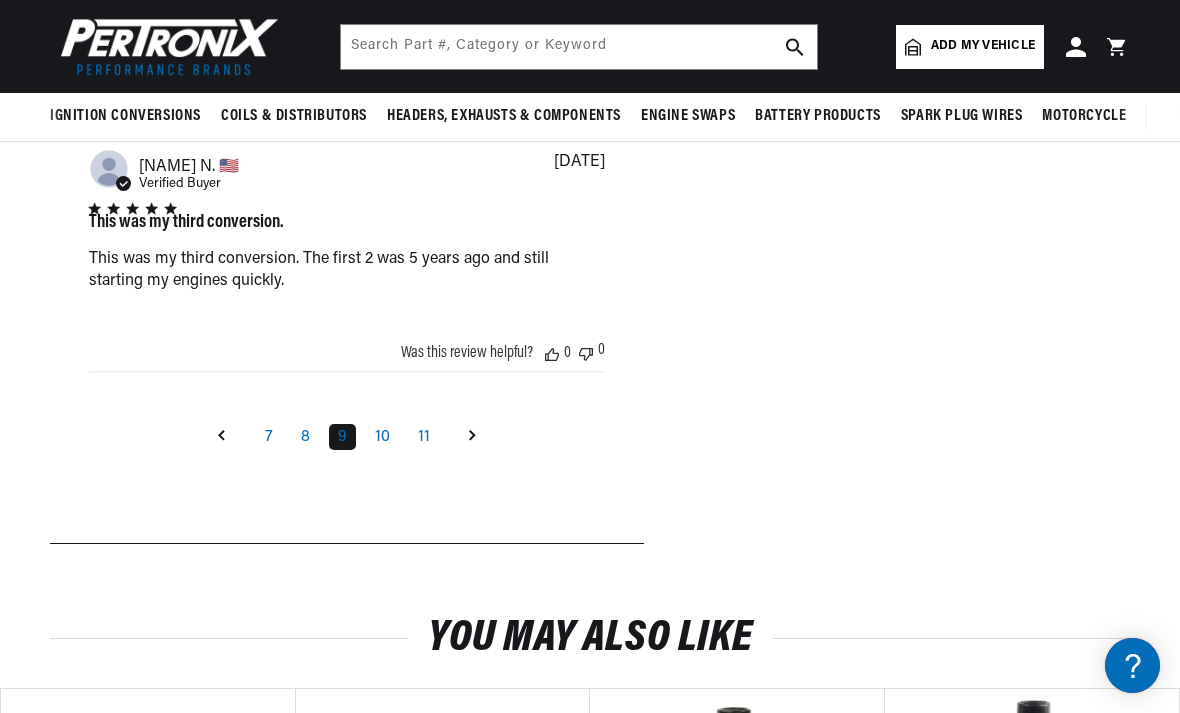 click at bounding box center [473, 437] 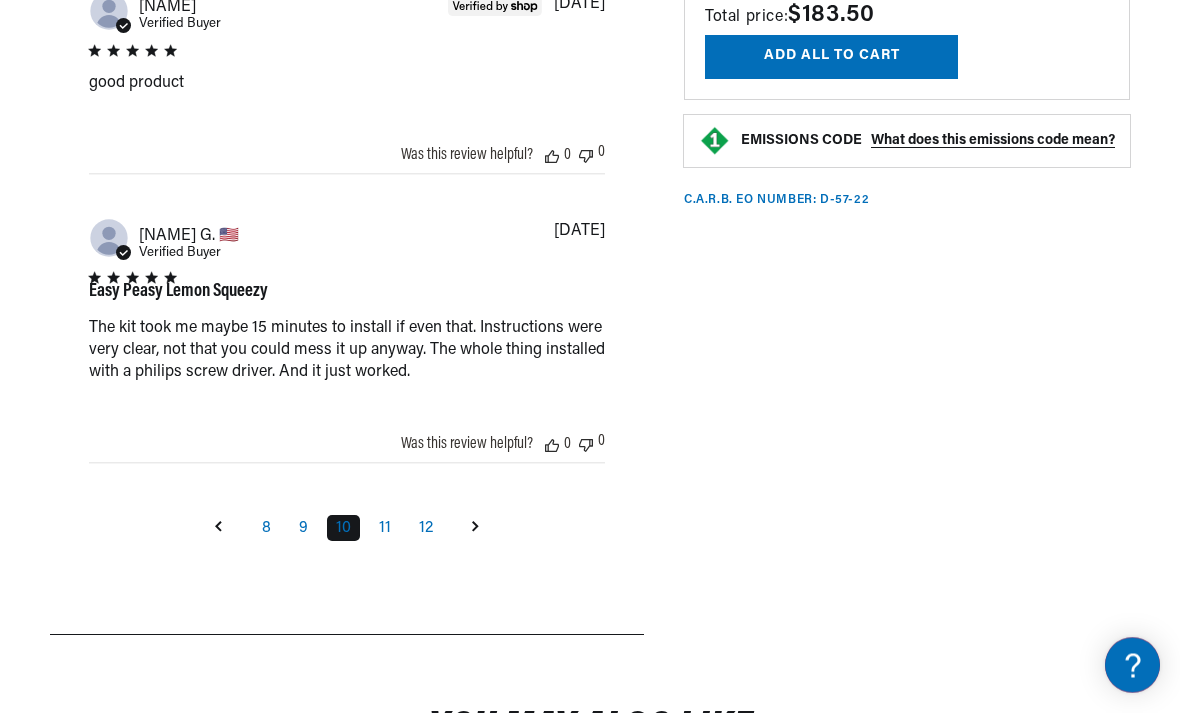scroll, scrollTop: 3255, scrollLeft: 0, axis: vertical 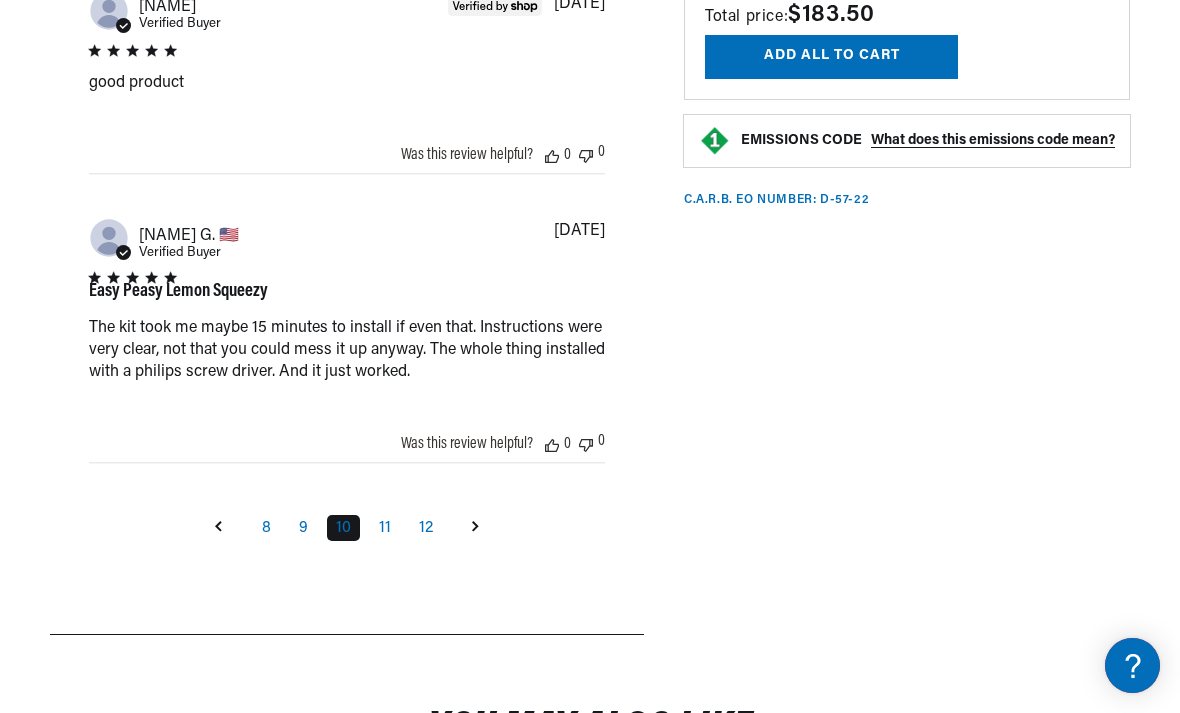 click on "12" at bounding box center (426, 528) 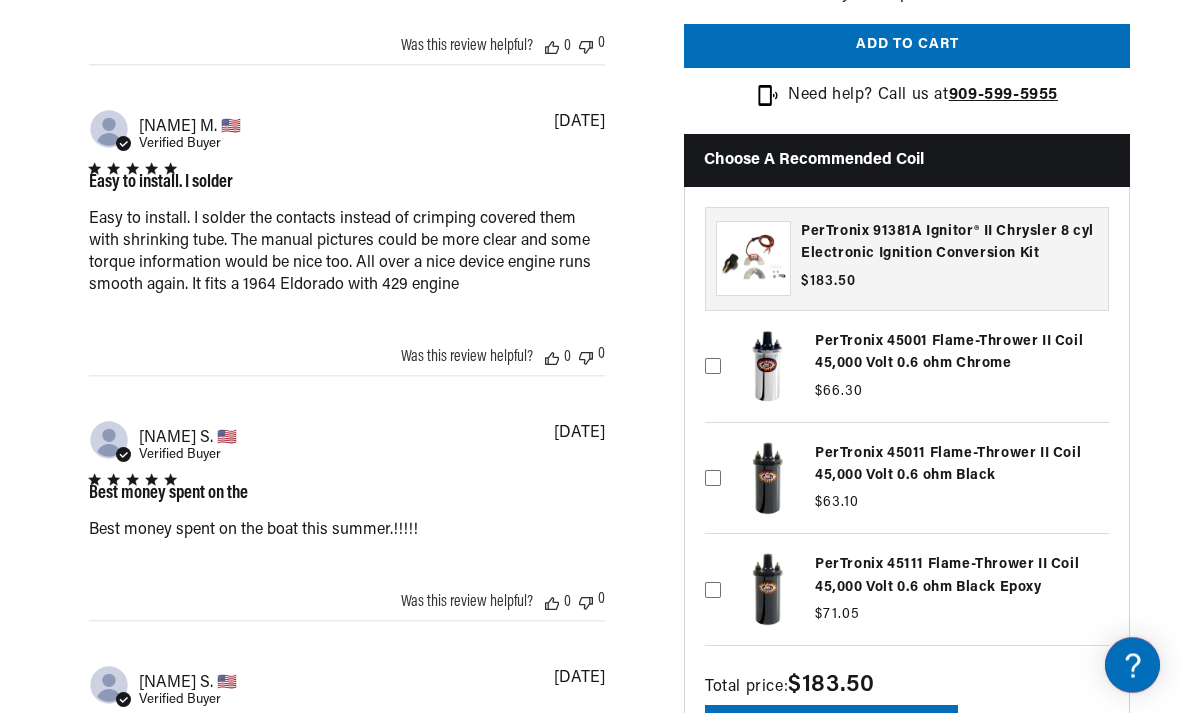 scroll, scrollTop: 2581, scrollLeft: 0, axis: vertical 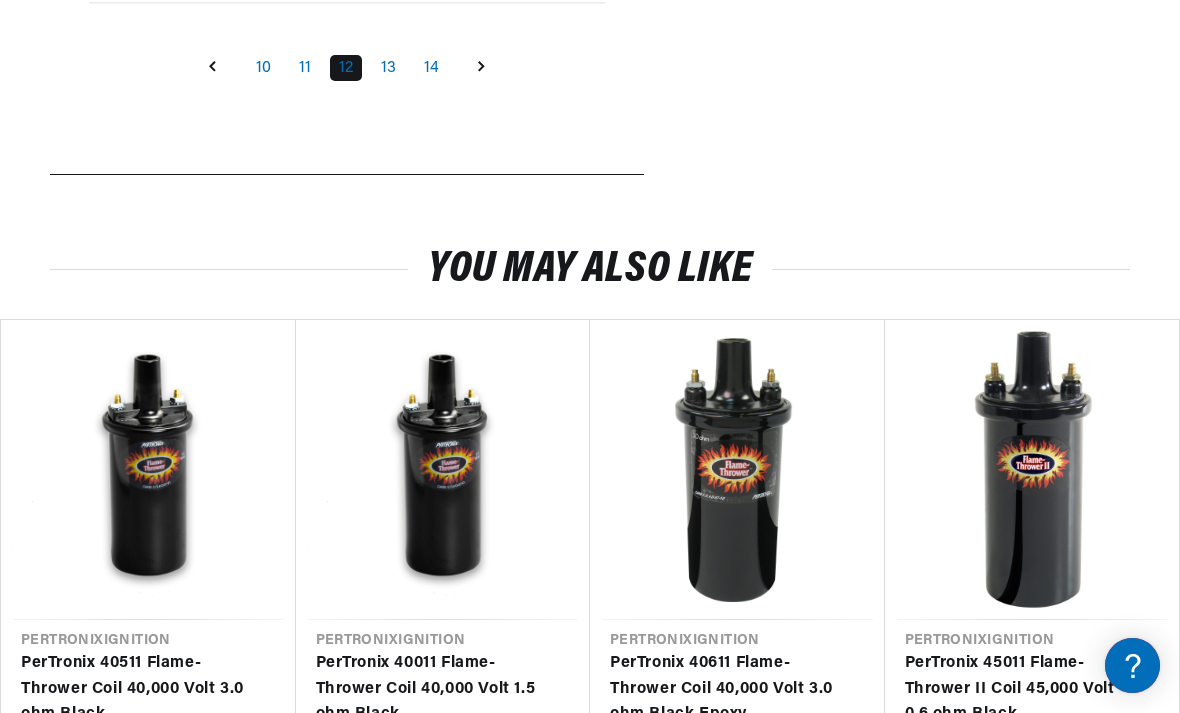 click on "14" at bounding box center (431, 68) 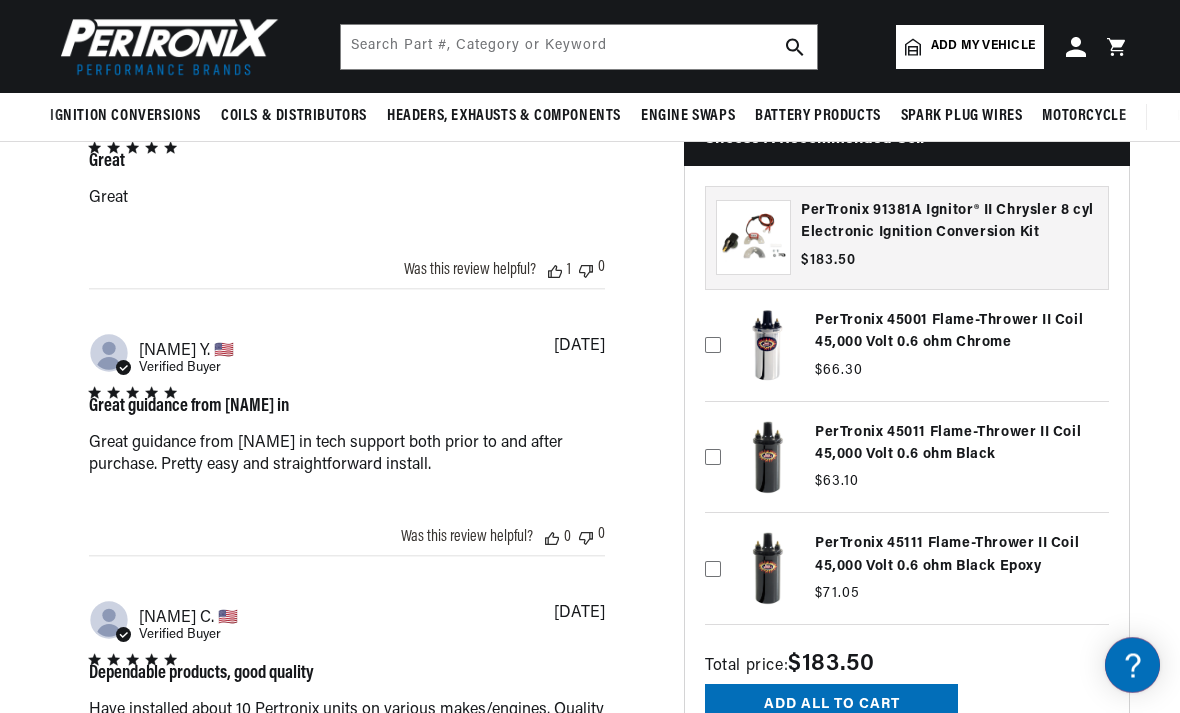 scroll, scrollTop: 2517, scrollLeft: 0, axis: vertical 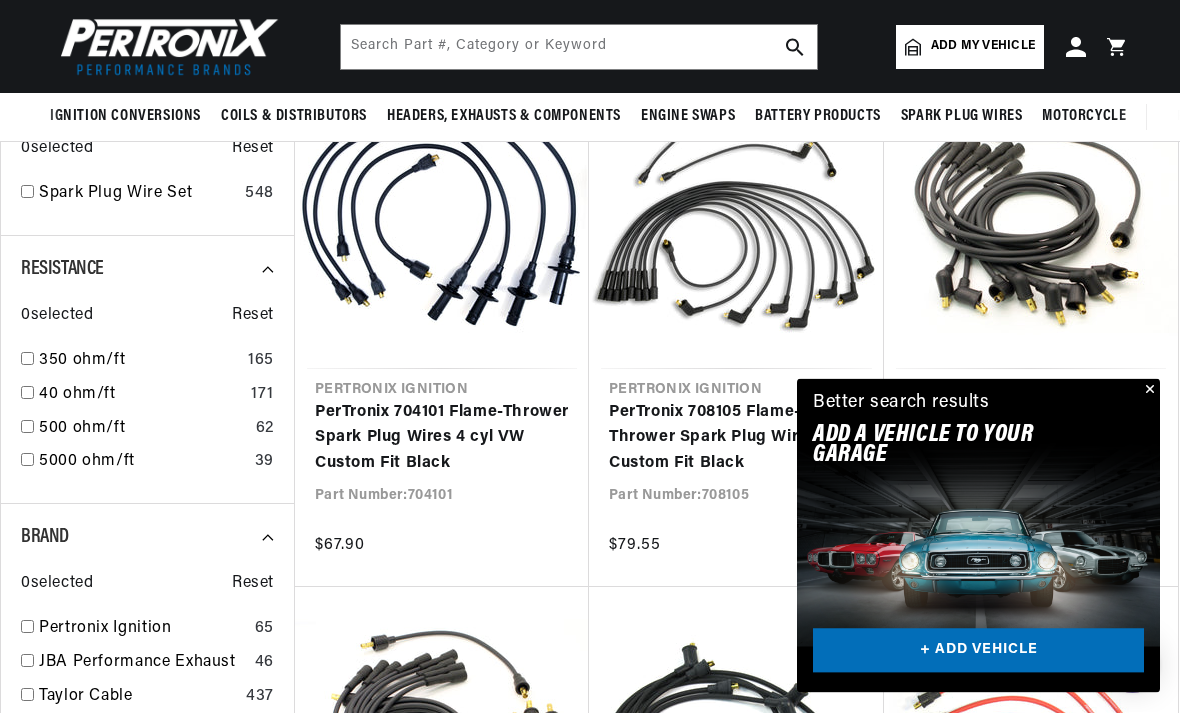 click at bounding box center (1148, 391) 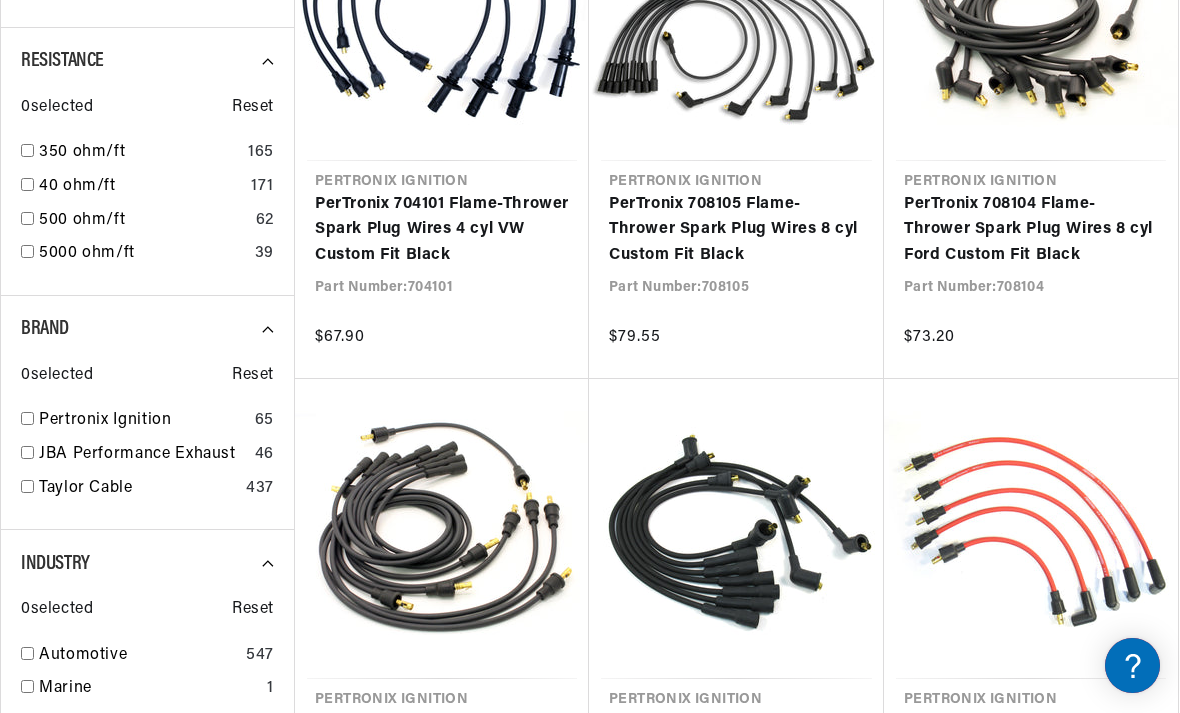 scroll, scrollTop: 824, scrollLeft: 0, axis: vertical 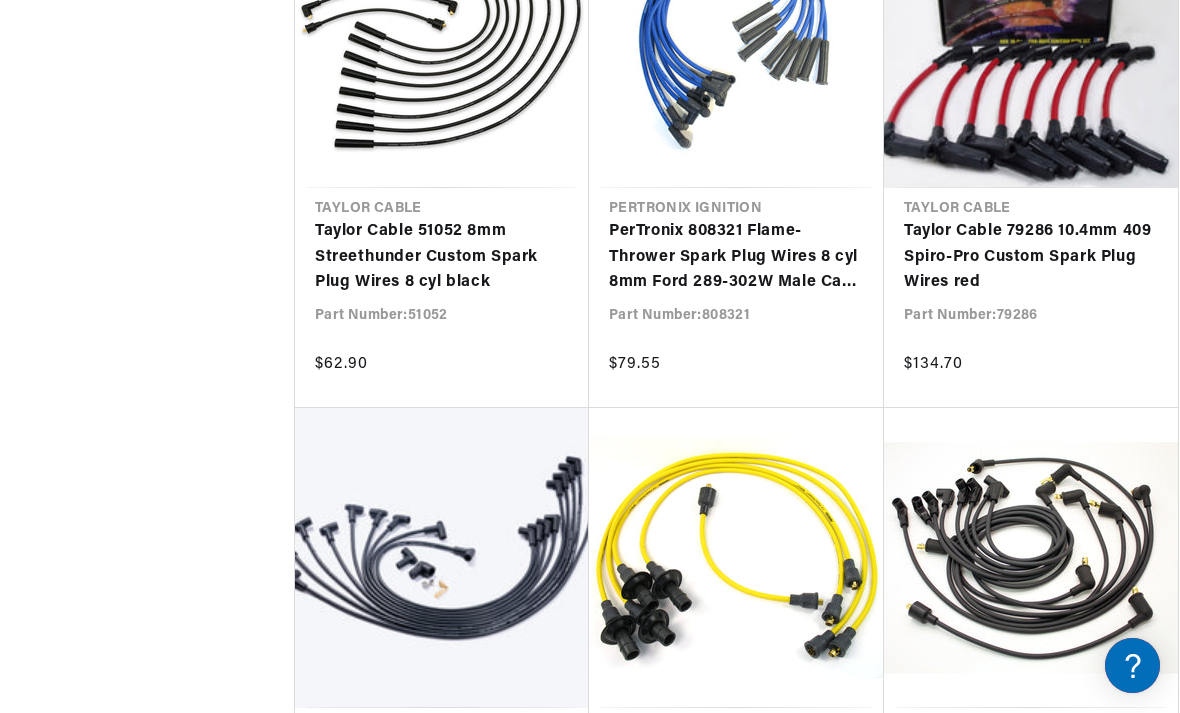 click on "Filters
548  results
Show Universal Parts
Sort by
Best Match Featured Name, A-Z Name, Z-A Price, Low to High Price, High to Low
Part Type 0  selected
Reset
Spark Plug Wire Set 548 Resistance 0  selected
Reset
350 ohm/ft 165 40 ohm/ft 171 500 ohm/ft 62 5000 ohm/ft 39 Brand 0  selected
Reset
Pertronix Ignition 65 JBA Performance Exhaust 46 Taylor Cable 437 Industry 0  selected
Reset
Automotive 547 Marine 1 Price 0  selected
Reset
$0 - $99 368 $100 - $249 180 —
Apply Price Range
Color 0  selected
Reset
Black 151 Blue 146 Red 140 Stock 0  selected
Reset
In-stock Only 469 Pertronix Ignition PerTronix 704101 Flame-Thrower Spark Plug Wires 4 cyl VW Custom Fit Black Part Number:  704101 $67.90 Pertronix Ignition PerTronix 708105 Flame-Thrower Spark Plug Wires 8 cyl Custom Fit Black Part Number:  708105 $79.55 Part Number:  24" at bounding box center (590, 424) 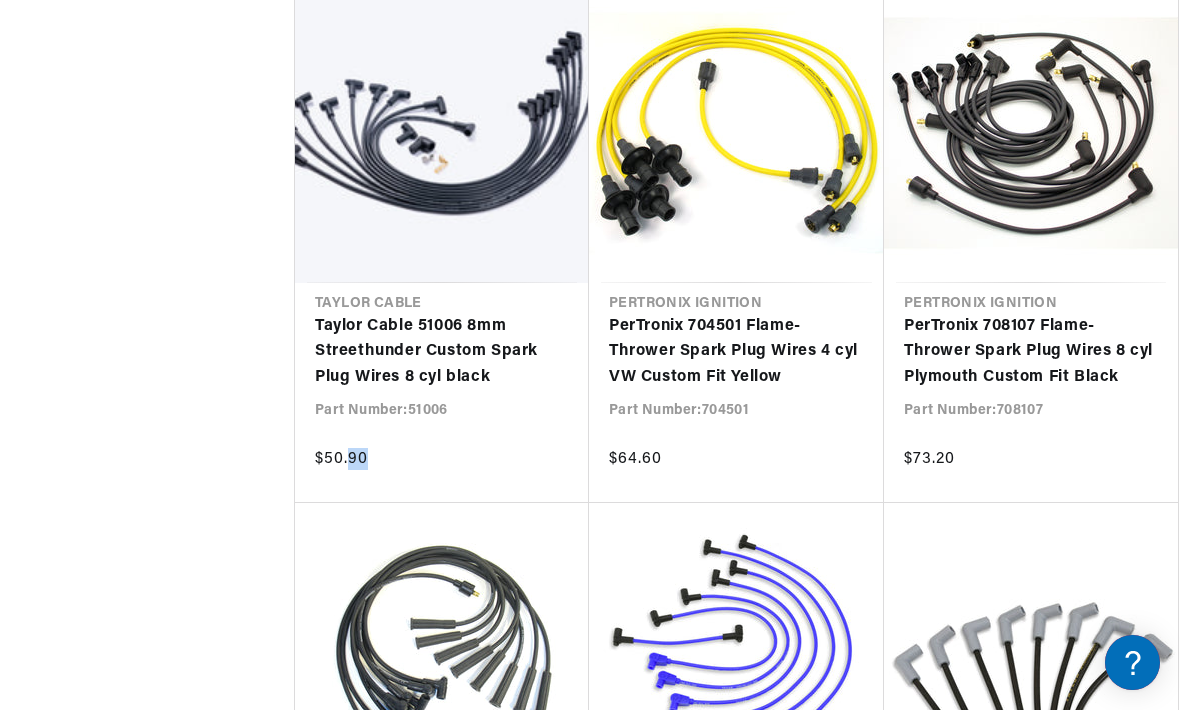 scroll, scrollTop: 2700, scrollLeft: 0, axis: vertical 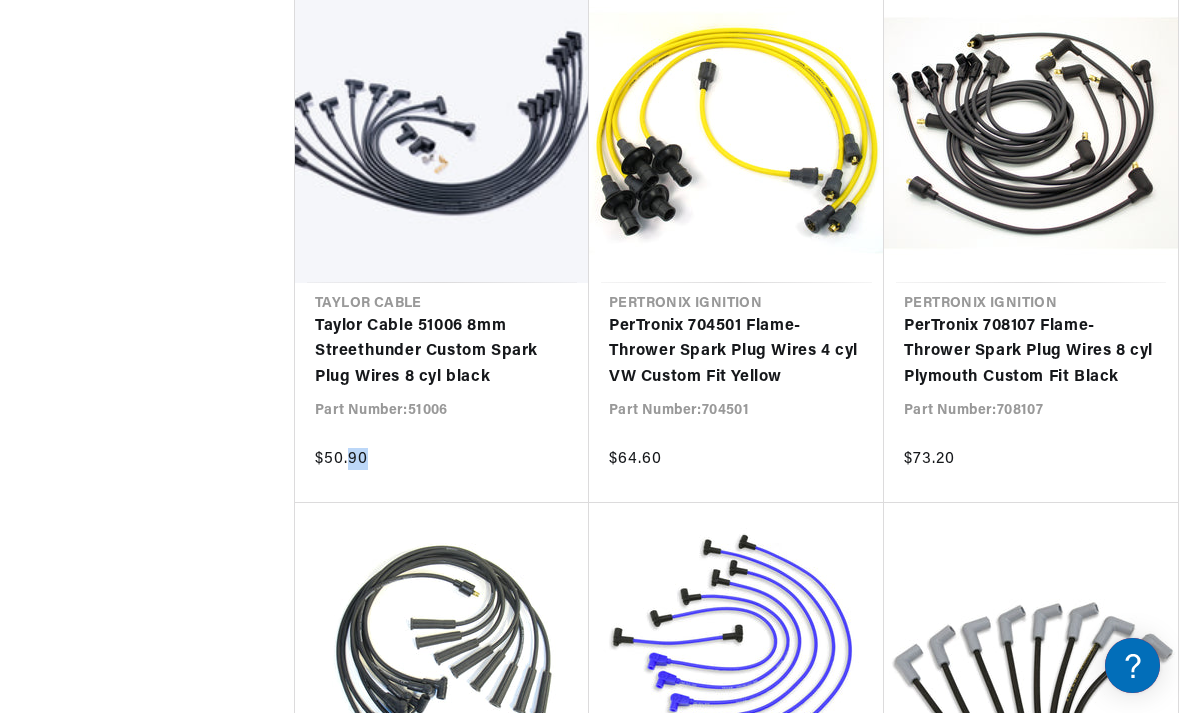 click on "Taylor Cable 84052 8.2mm Thundervolt Custom Spark Plug Wires 8 cyl black" at bounding box center (1031, 872) 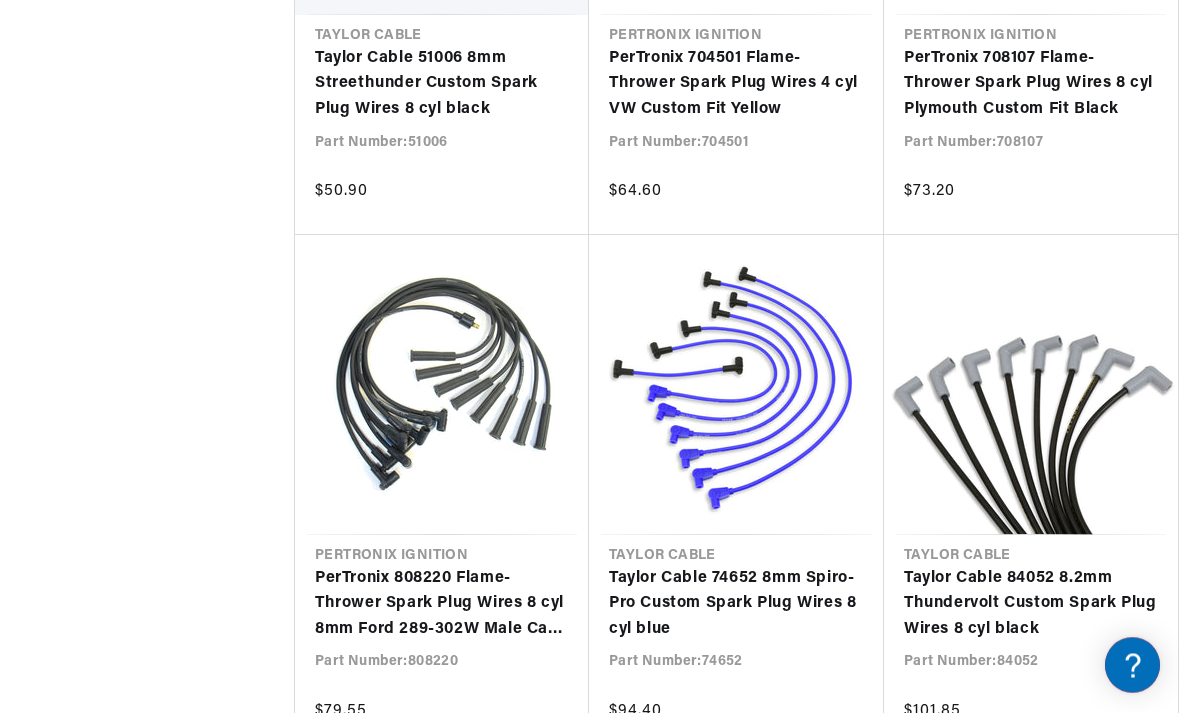 scroll, scrollTop: 2974, scrollLeft: 0, axis: vertical 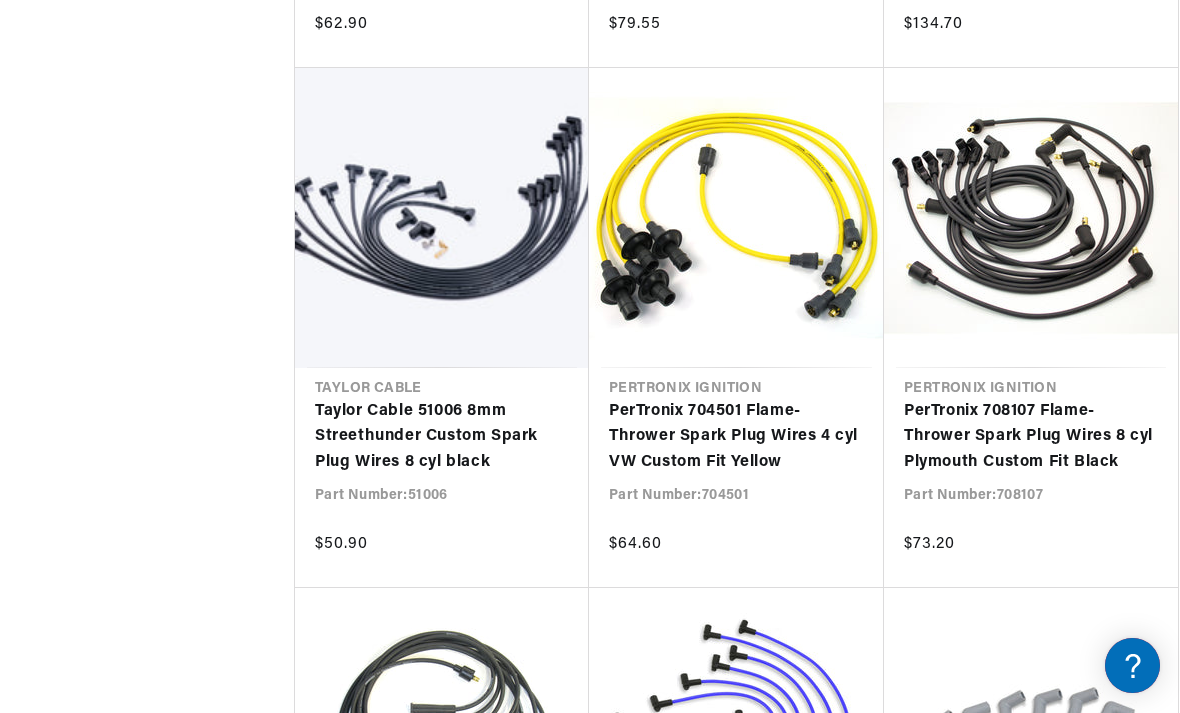 click on "PerTronix 708107 Flame-Thrower Spark Plug Wires 8 cyl Plymouth Custom Fit Black" at bounding box center [1031, 437] 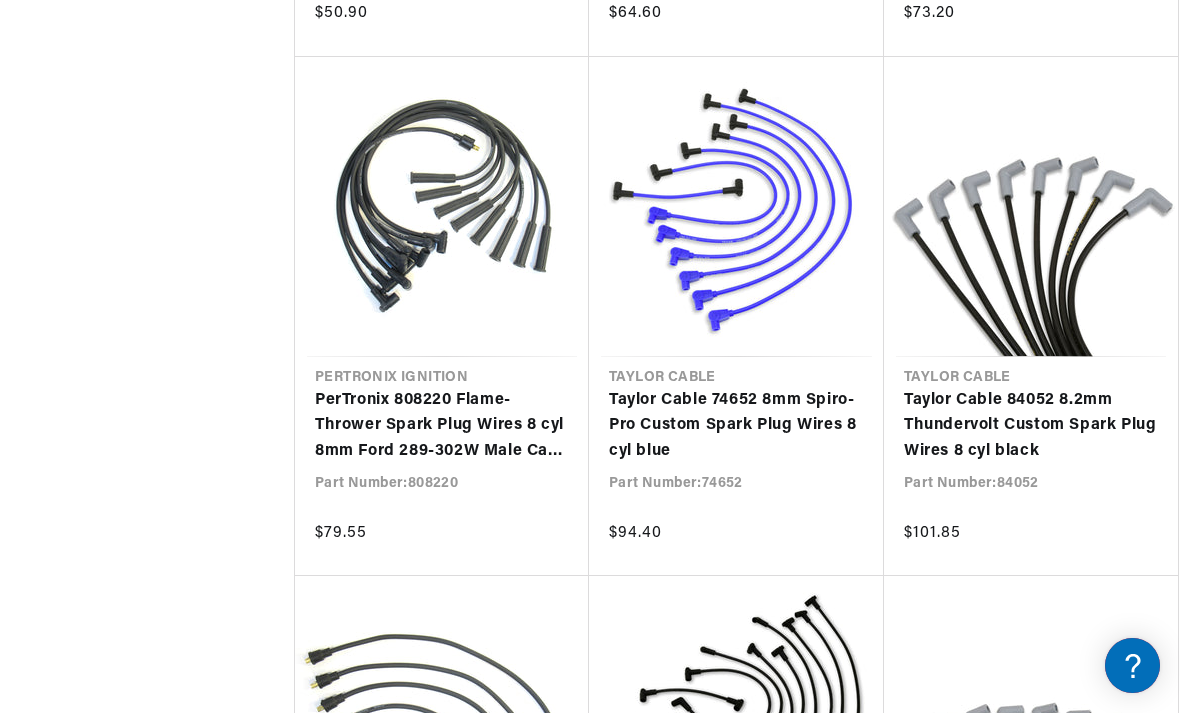 scroll, scrollTop: 3265, scrollLeft: 0, axis: vertical 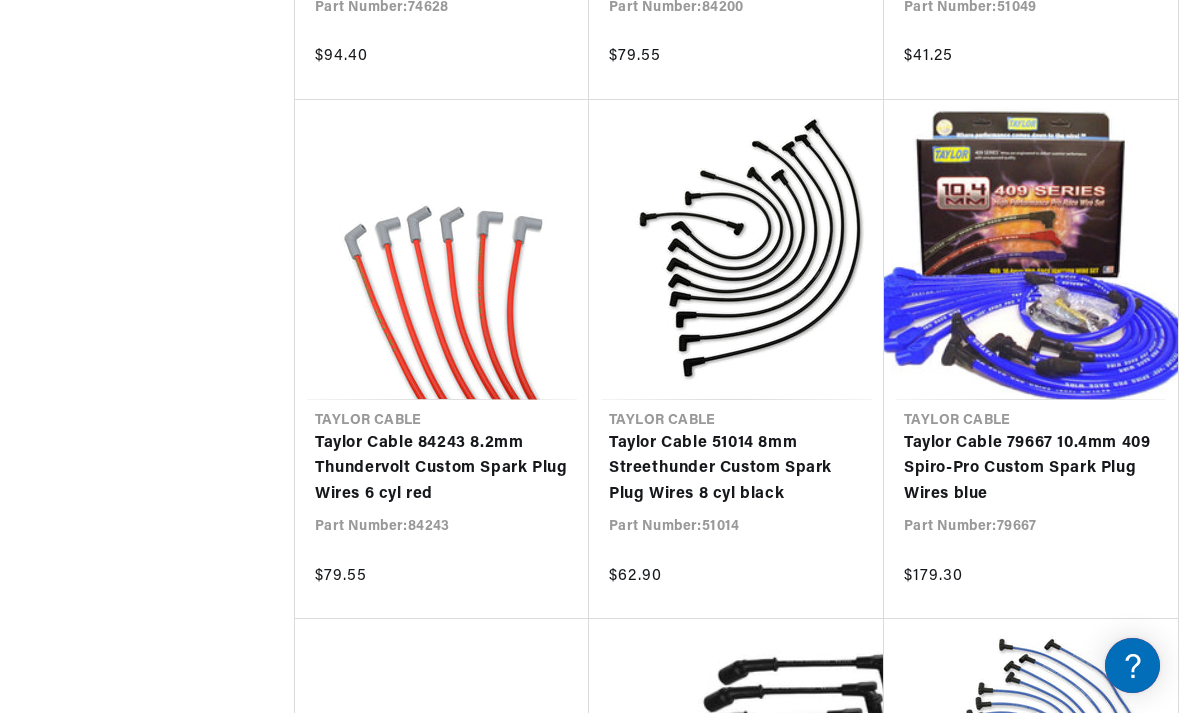 click on "Taylor Cable 79667 10.4mm 409 Spiro-Pro Custom Spark Plug Wires blue" at bounding box center (1031, 469) 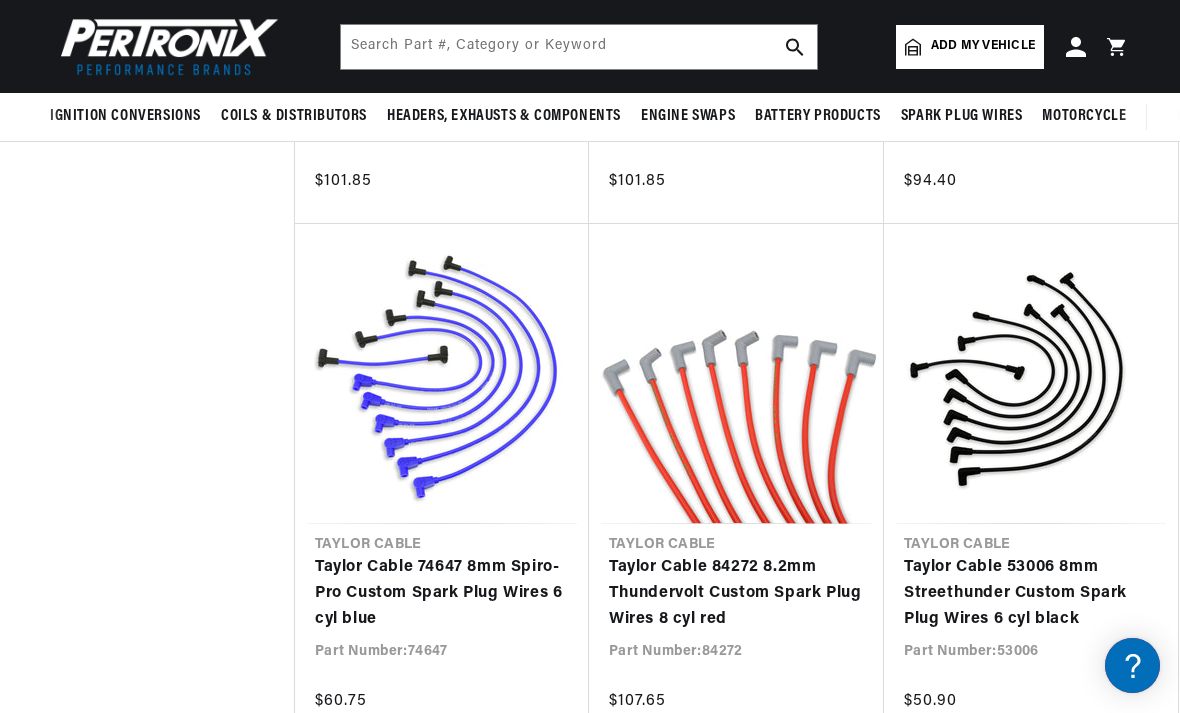 scroll, scrollTop: 5576, scrollLeft: 0, axis: vertical 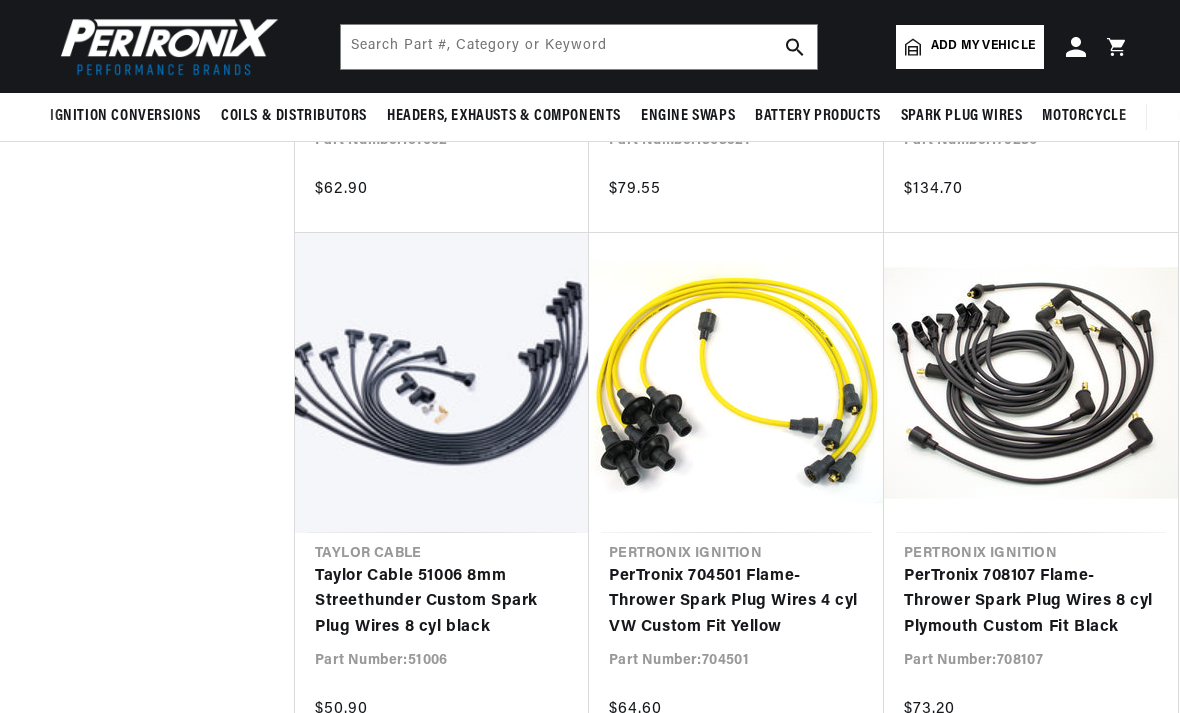 click on "PerTronix 708107 Flame-Thrower Spark Plug Wires 8 cyl Plymouth Custom Fit Black" at bounding box center (1031, 602) 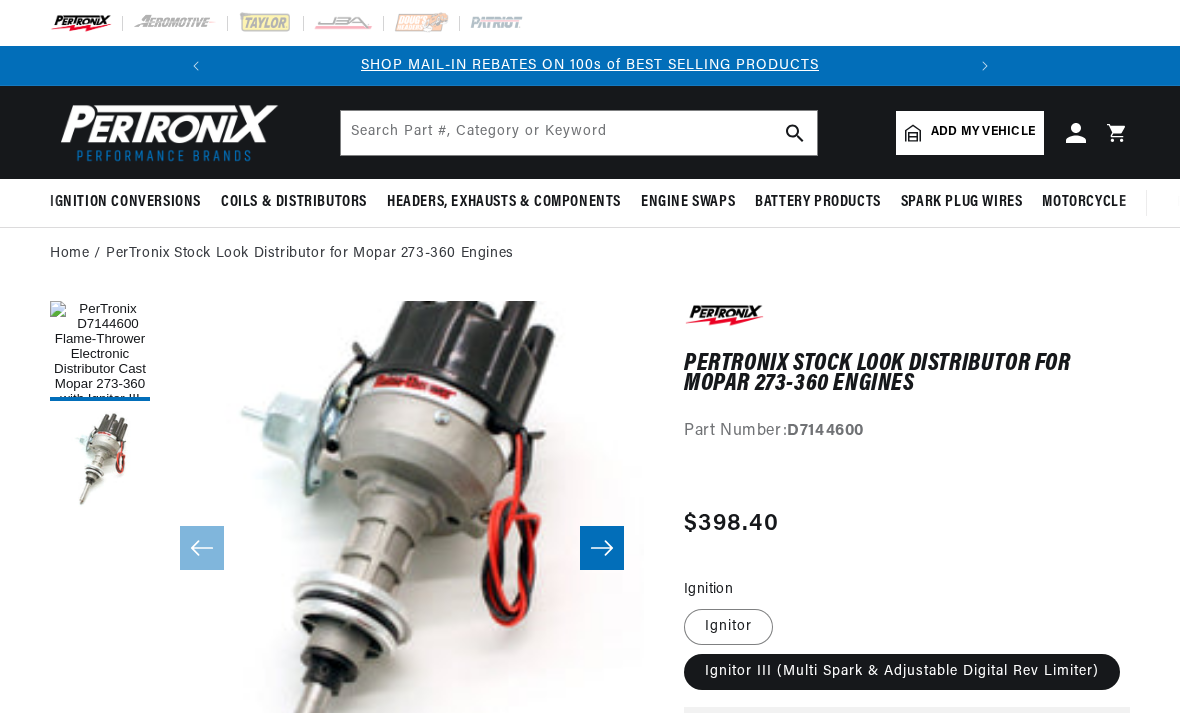 scroll, scrollTop: 0, scrollLeft: 0, axis: both 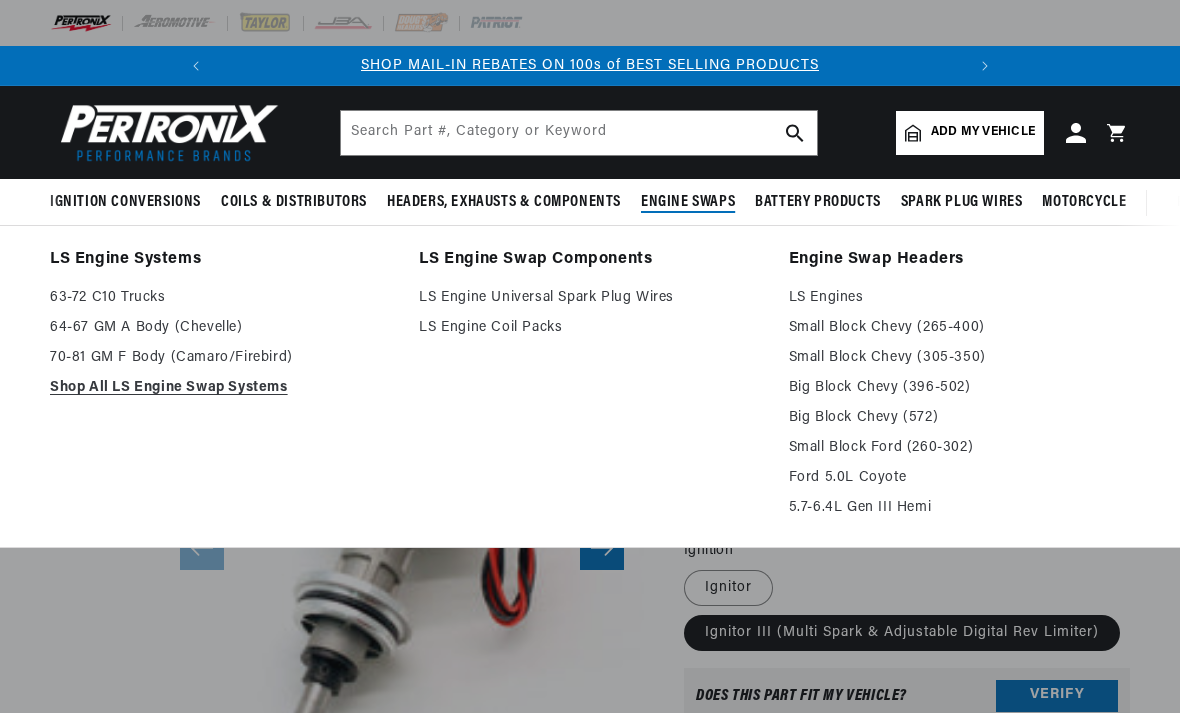 click on "LS Engine Swap Components
LS Engine Universal Spark Plug Wires
LS Engine Coil Packs" at bounding box center (589, 386) 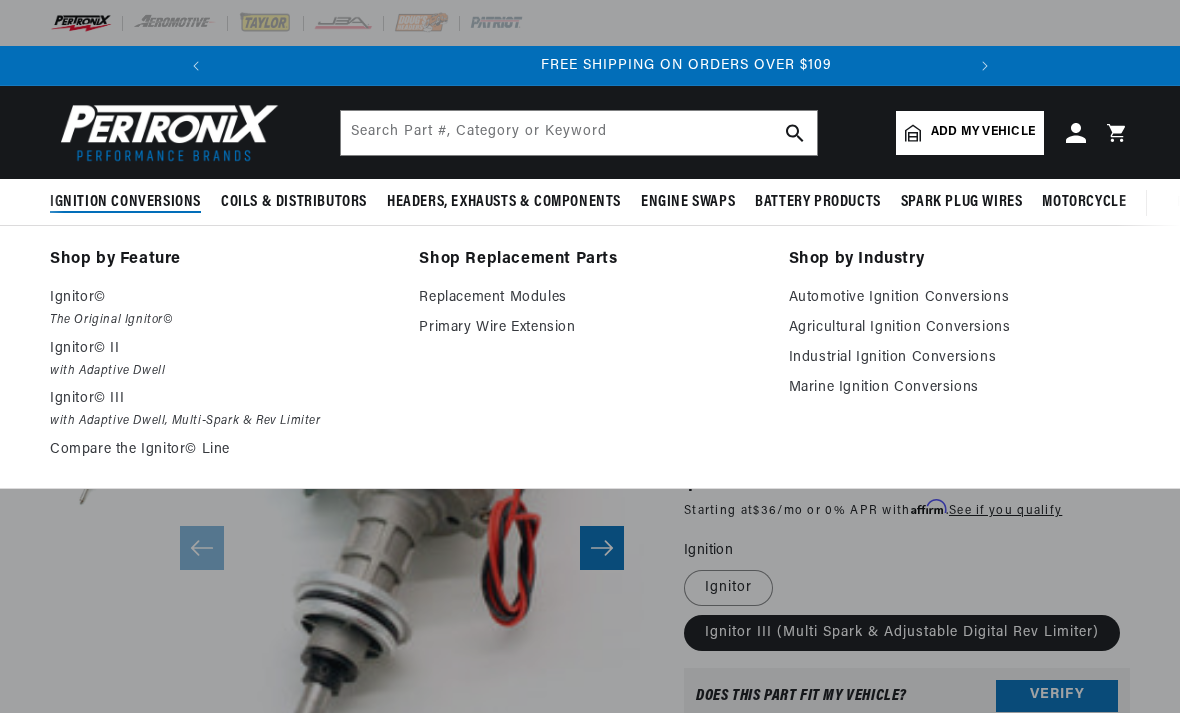 scroll, scrollTop: 0, scrollLeft: 747, axis: horizontal 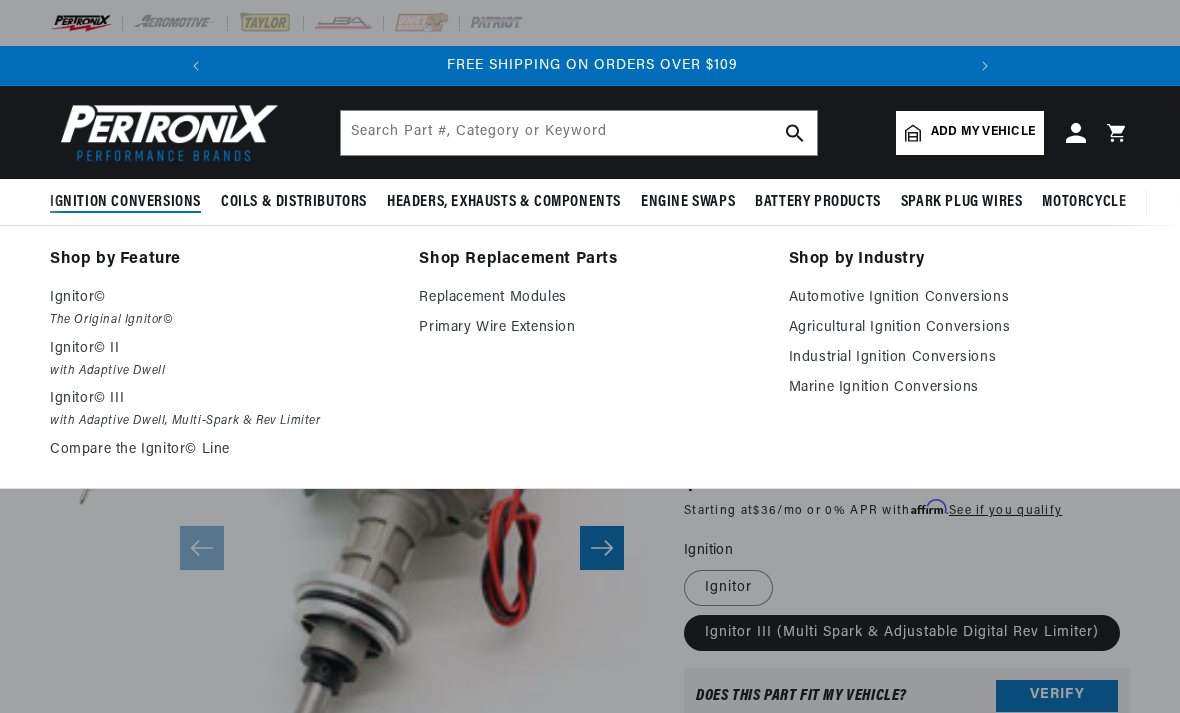 click on "with Adaptive Dwell, Multi-Spark & Rev Limiter" at bounding box center (220, 421) 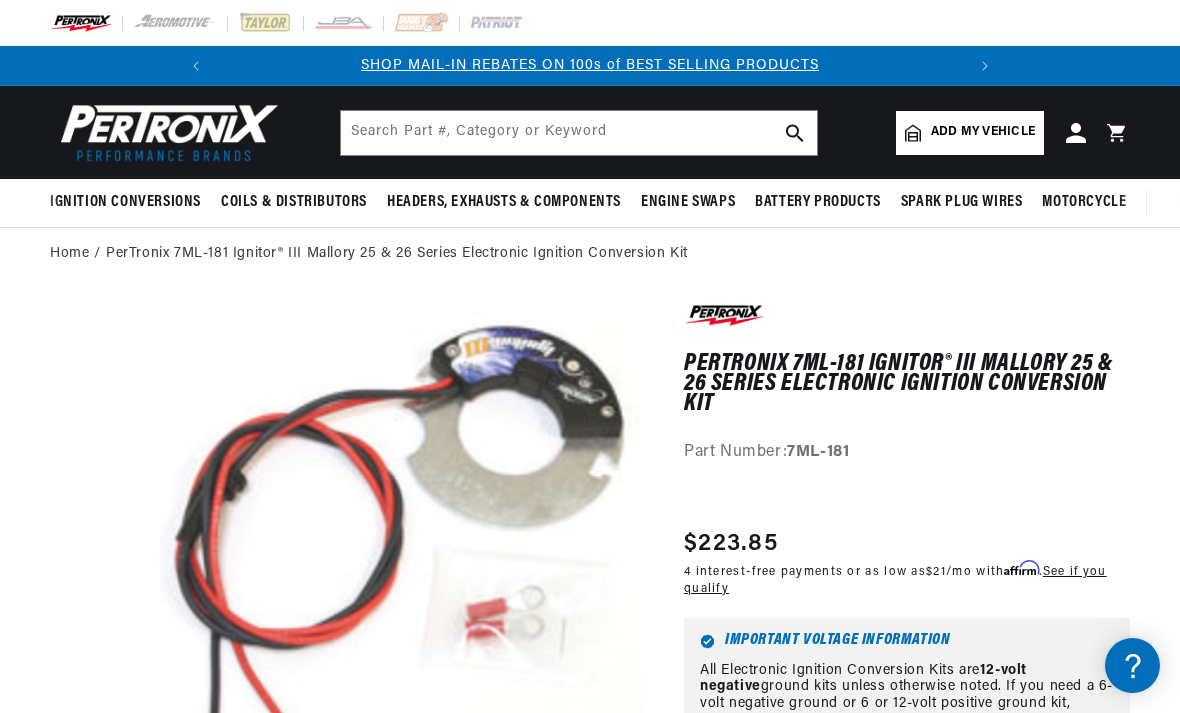 scroll, scrollTop: 762, scrollLeft: 0, axis: vertical 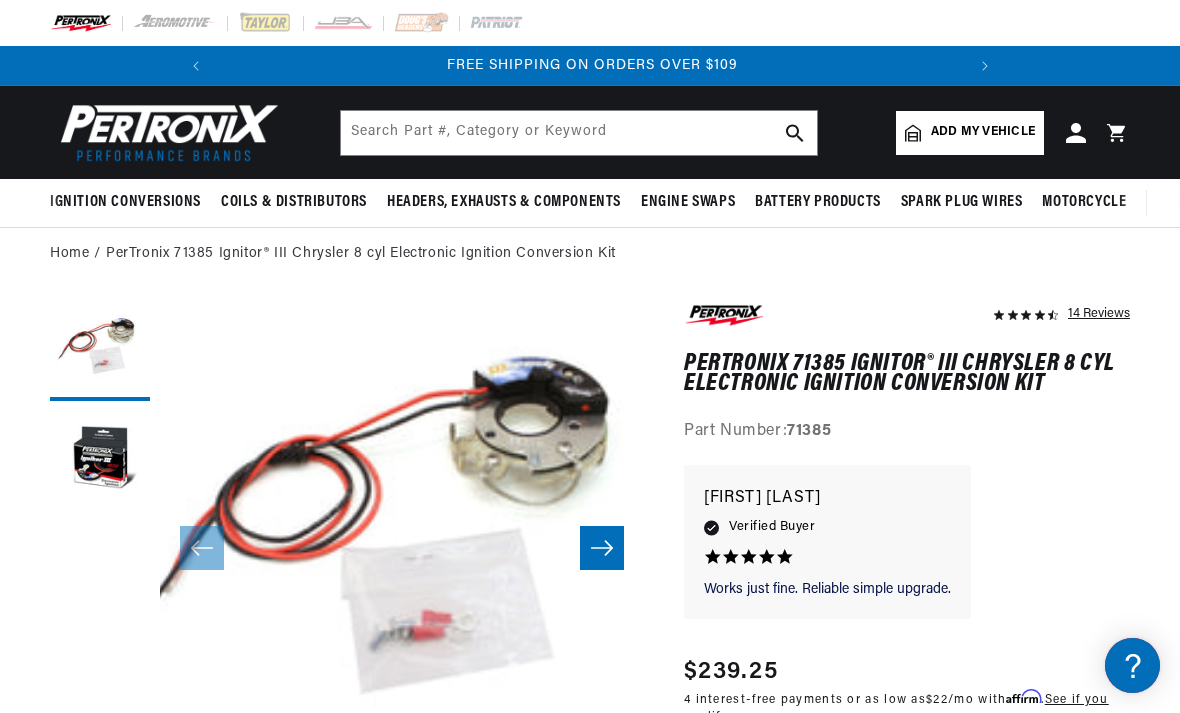click at bounding box center (602, 548) 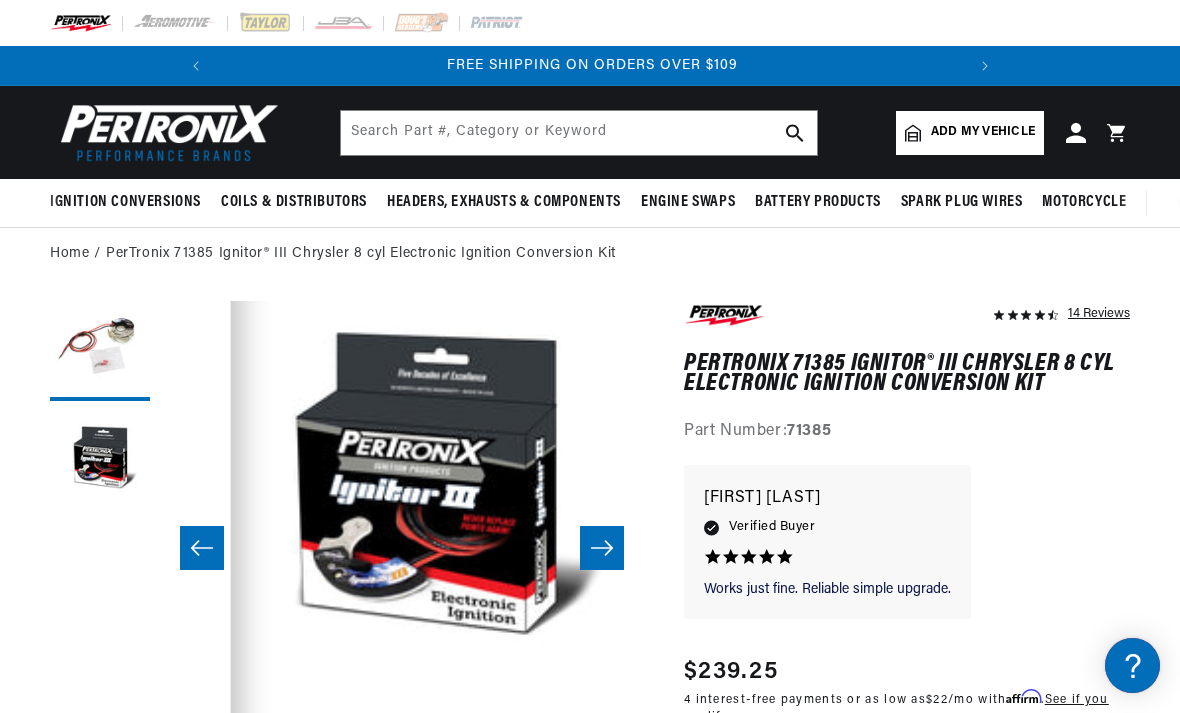 scroll, scrollTop: 0, scrollLeft: 484, axis: horizontal 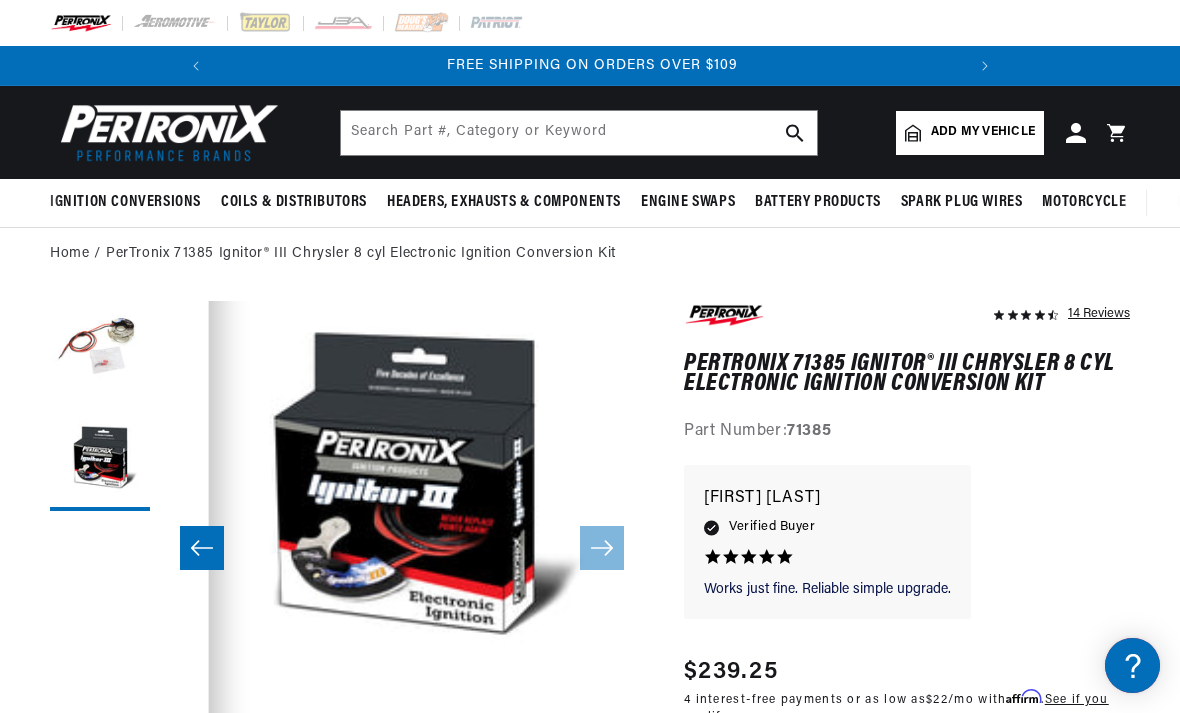 click at bounding box center [202, 548] 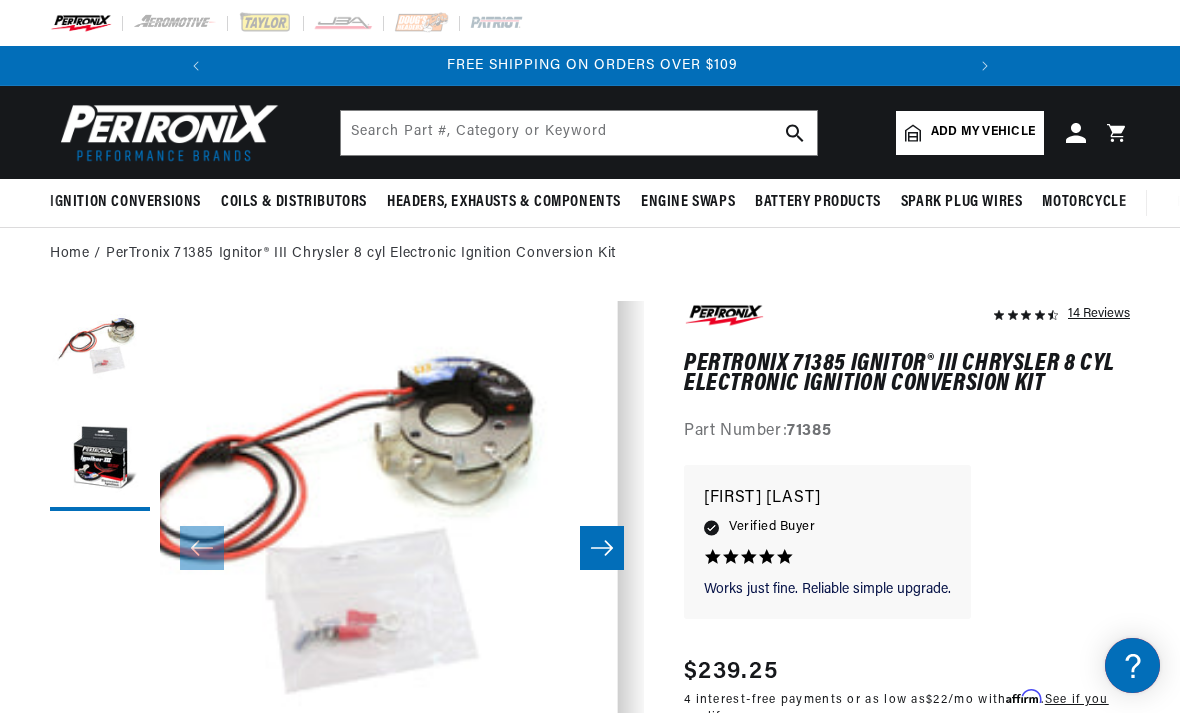 scroll, scrollTop: 0, scrollLeft: 0, axis: both 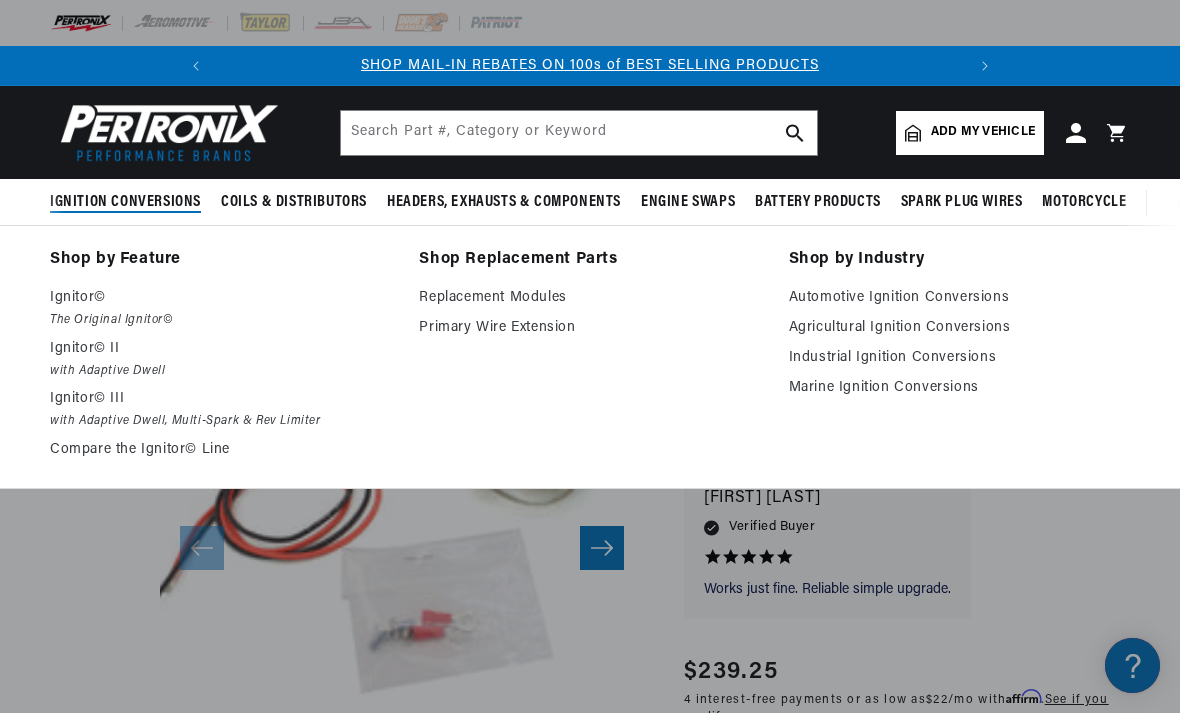 click on "The Original Ignitor©" at bounding box center [220, 320] 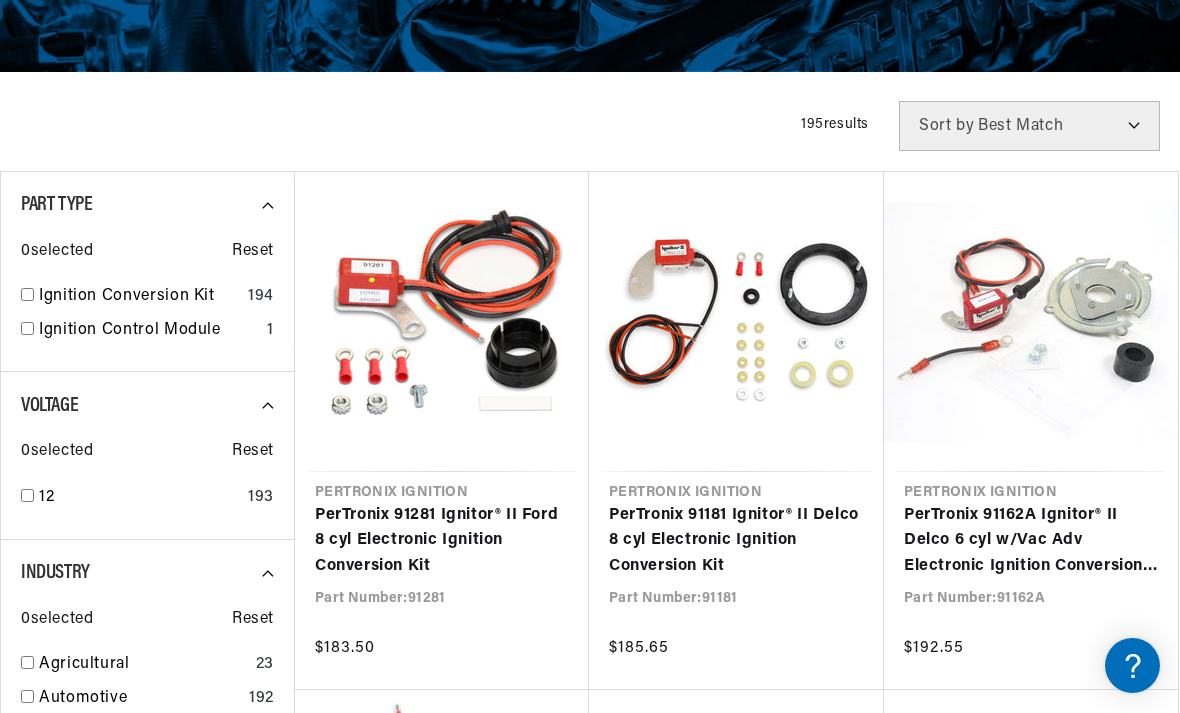scroll, scrollTop: 436, scrollLeft: 0, axis: vertical 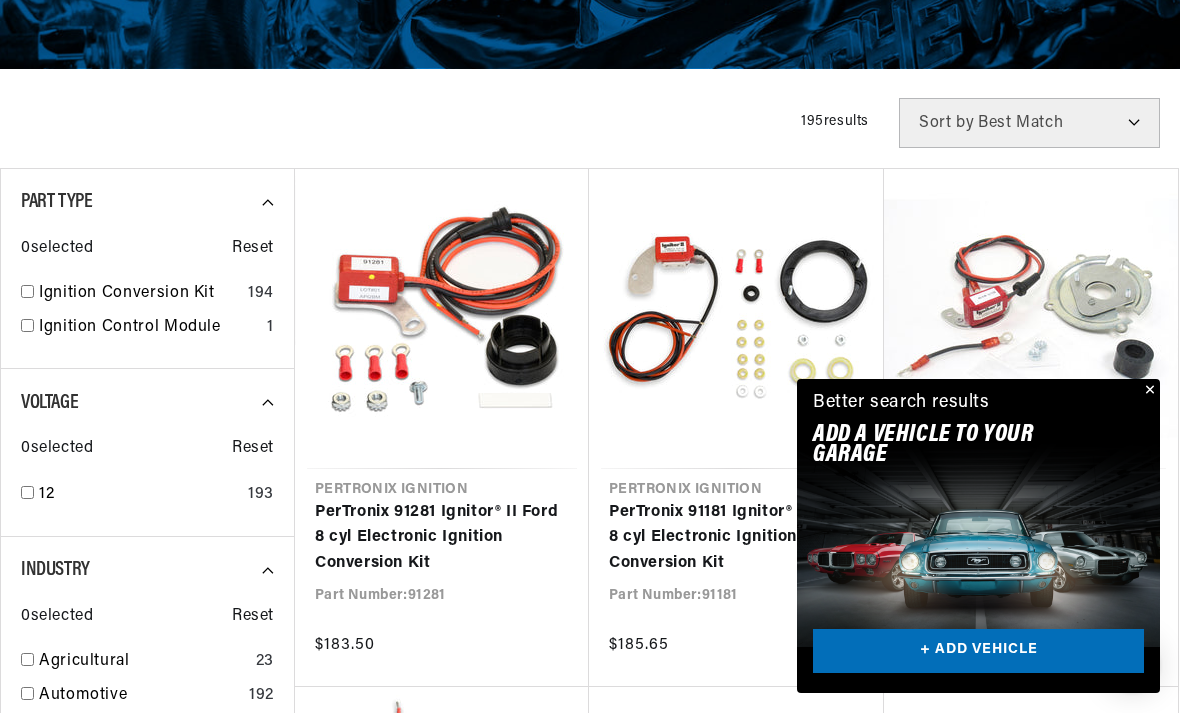 click on "PerTronix 91162A Ignitor® II Delco 6 cyl w/Vac Adv Electronic Ignition Conversion Kit" at bounding box center (1031, 538) 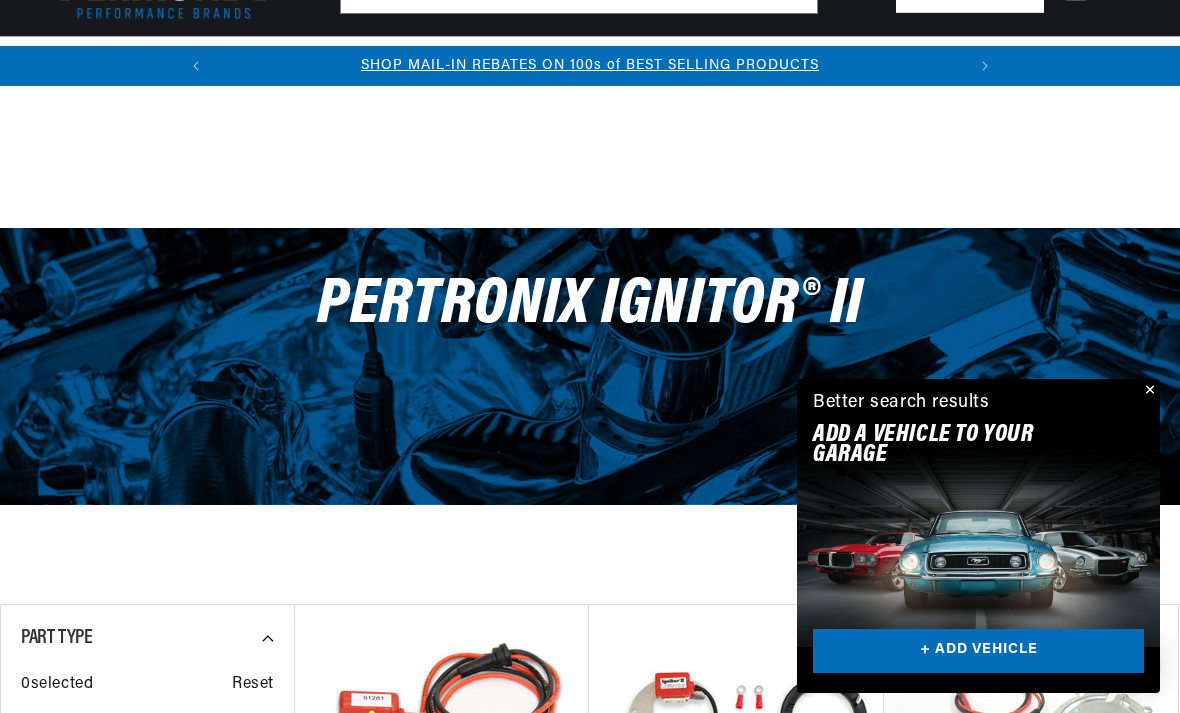 scroll, scrollTop: 500, scrollLeft: 0, axis: vertical 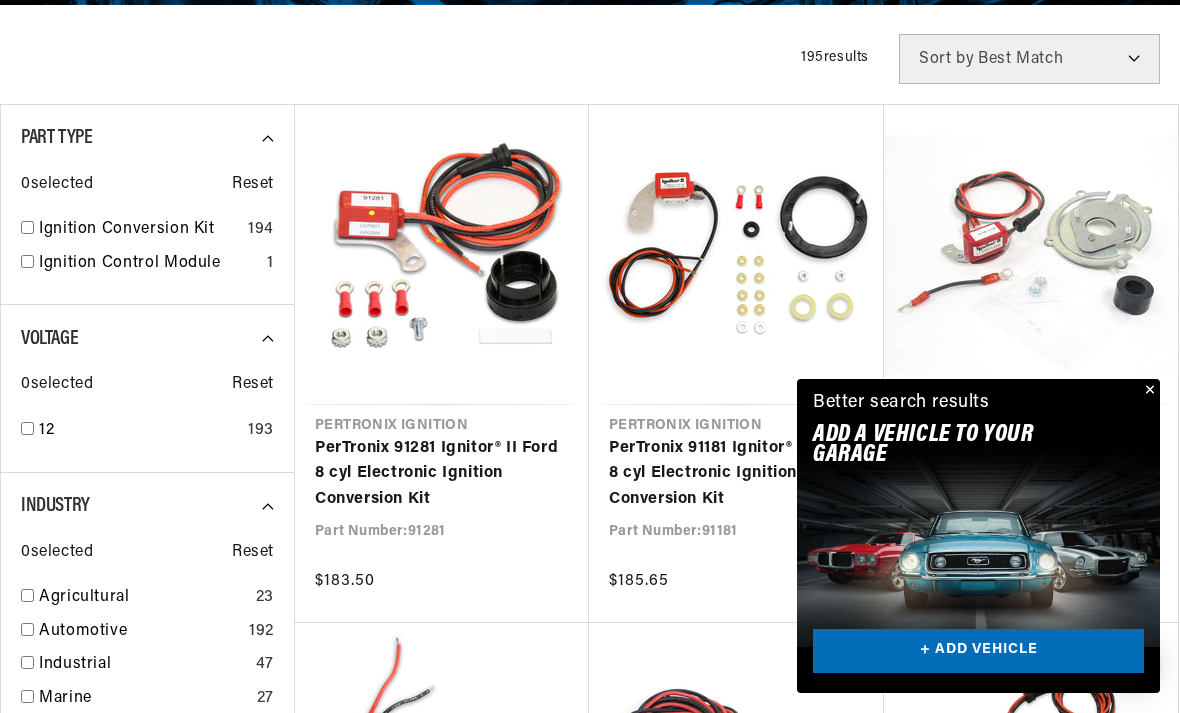 click at bounding box center (1148, 391) 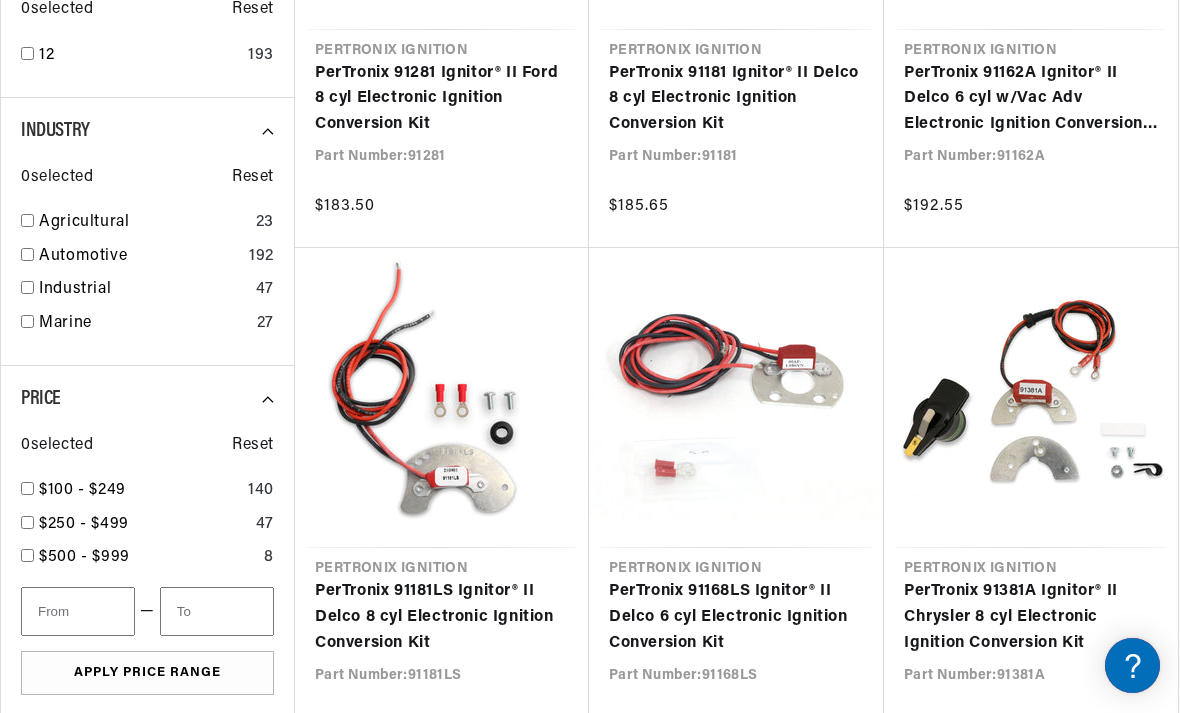 scroll, scrollTop: 904, scrollLeft: 0, axis: vertical 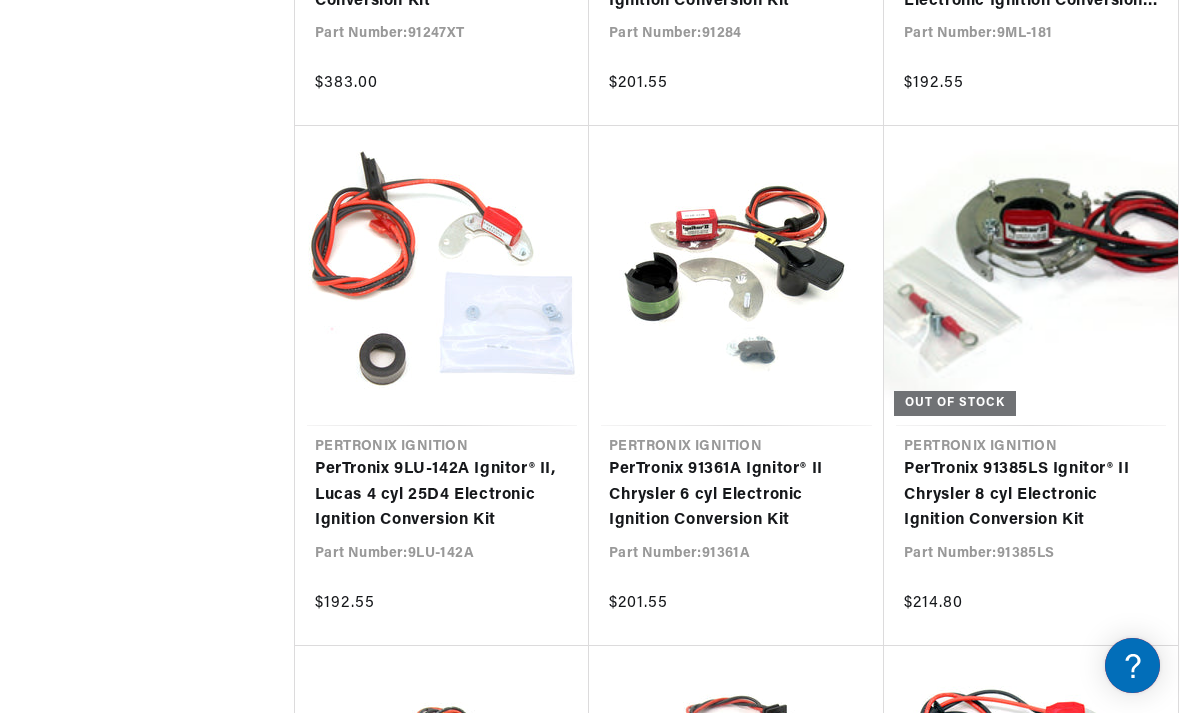 click on "PerTronix 91385LS Ignitor® II Chrysler 8 cyl Electronic Ignition Conversion Kit" at bounding box center [1031, 495] 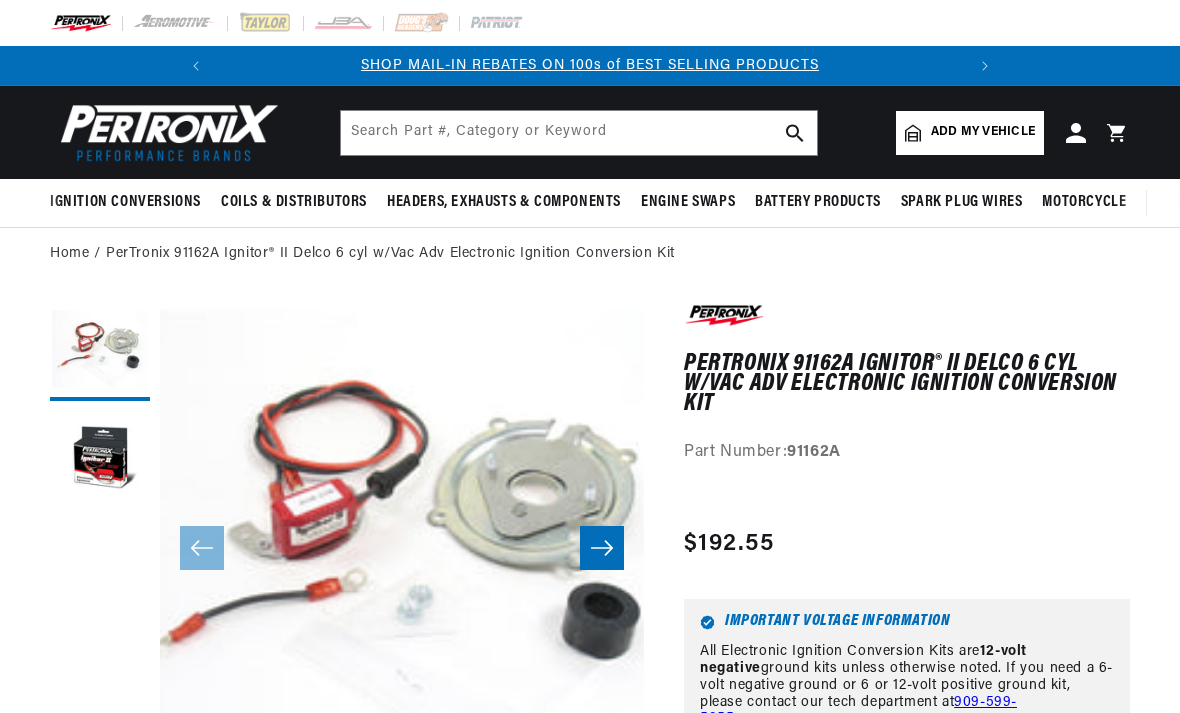 scroll, scrollTop: 0, scrollLeft: 0, axis: both 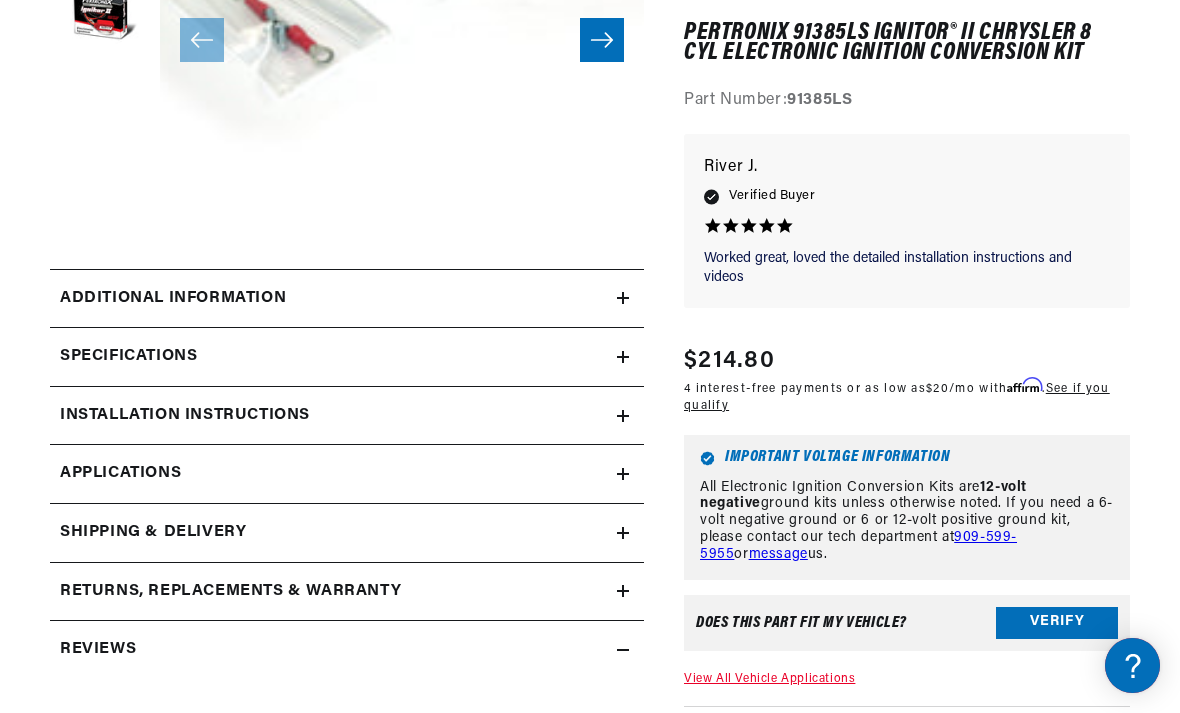 click on "Additional Information" at bounding box center [347, 299] 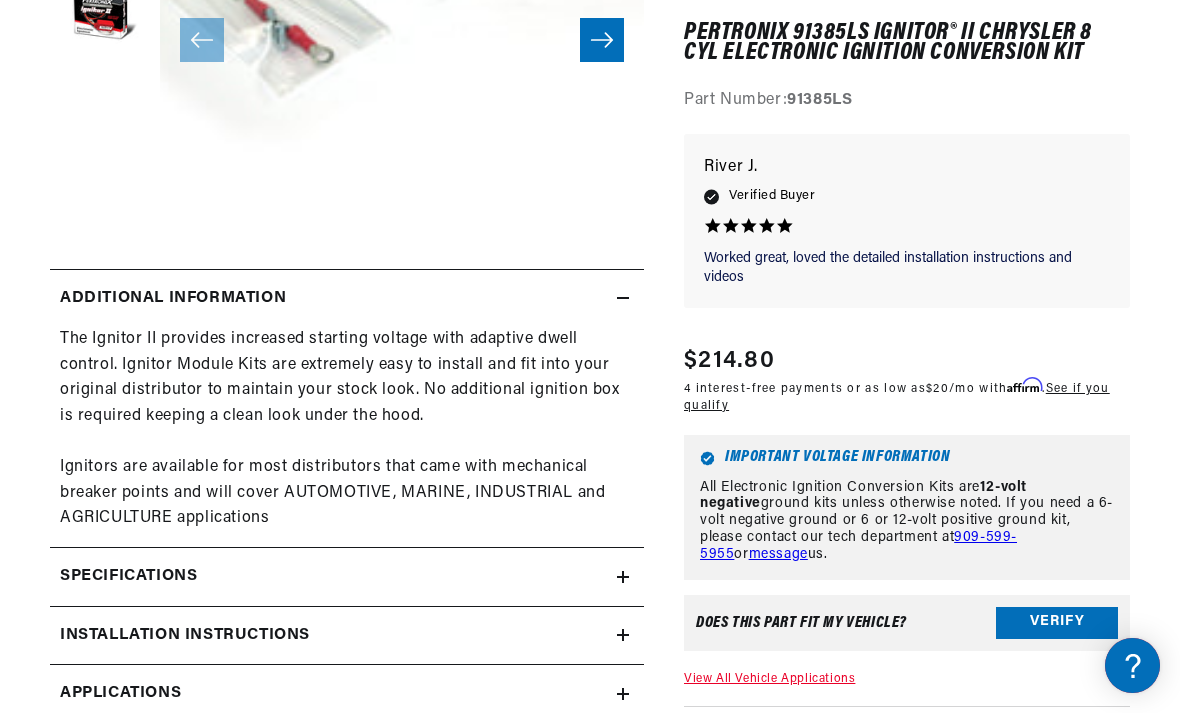 scroll, scrollTop: 0, scrollLeft: 0, axis: both 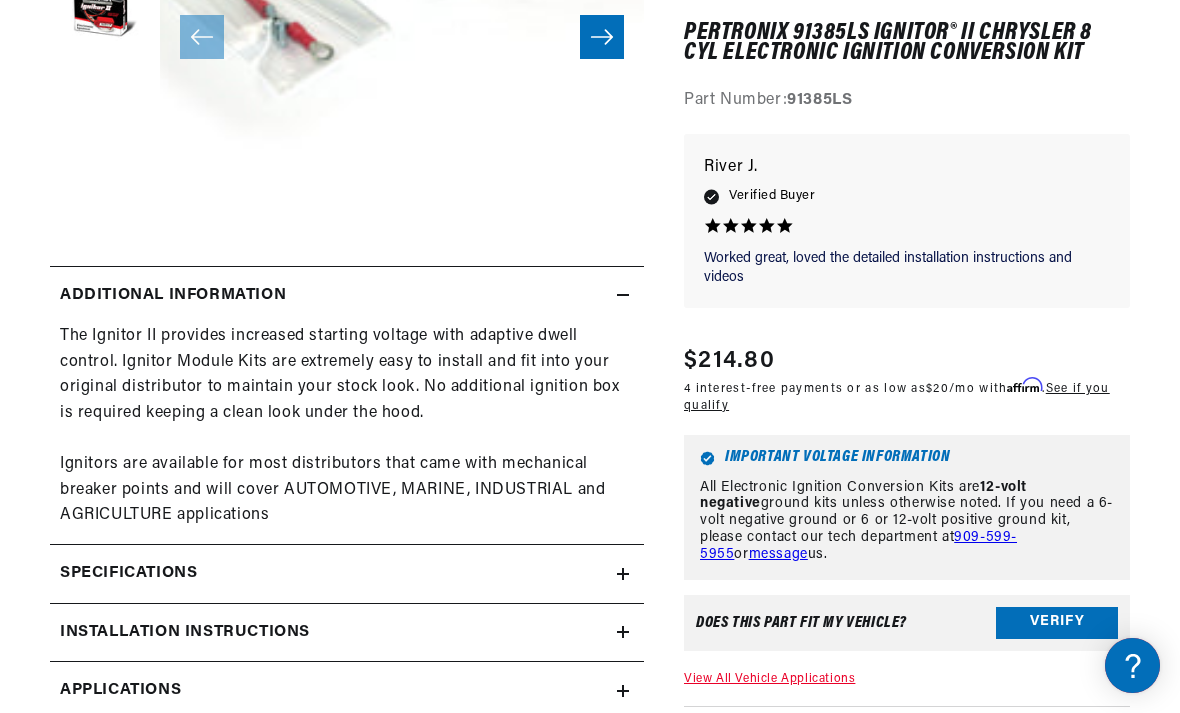 click on "Additional Information" at bounding box center (347, 296) 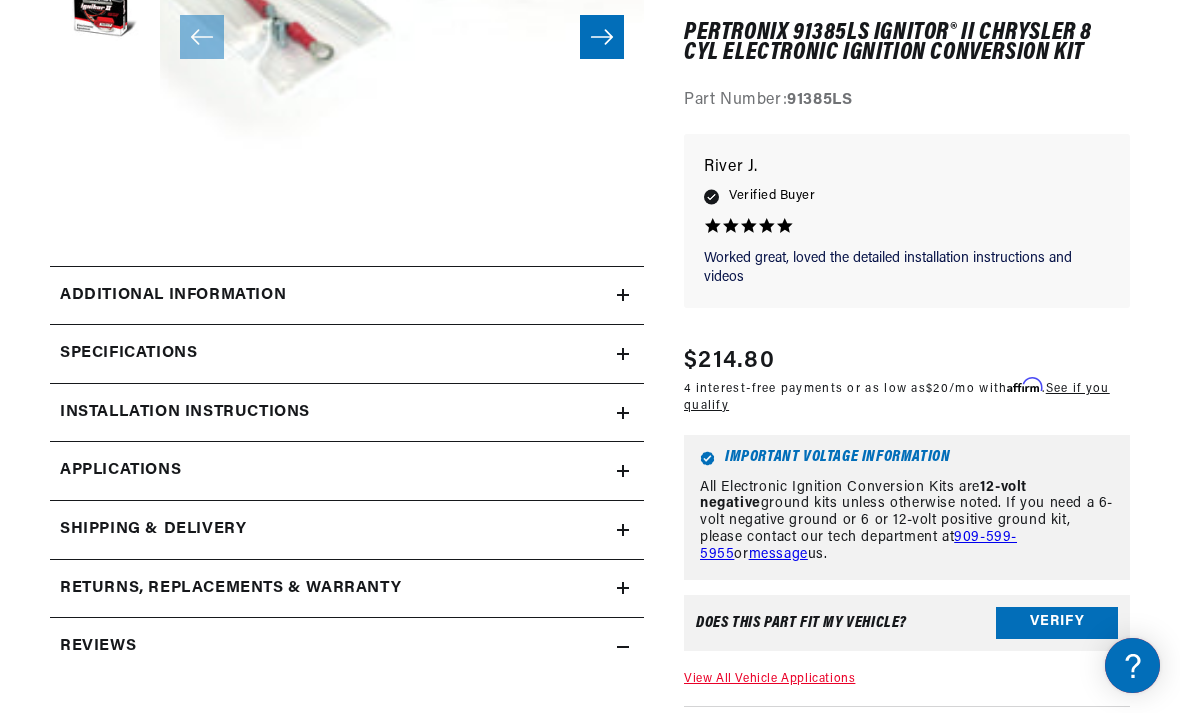 click on "Specifications" at bounding box center [347, 296] 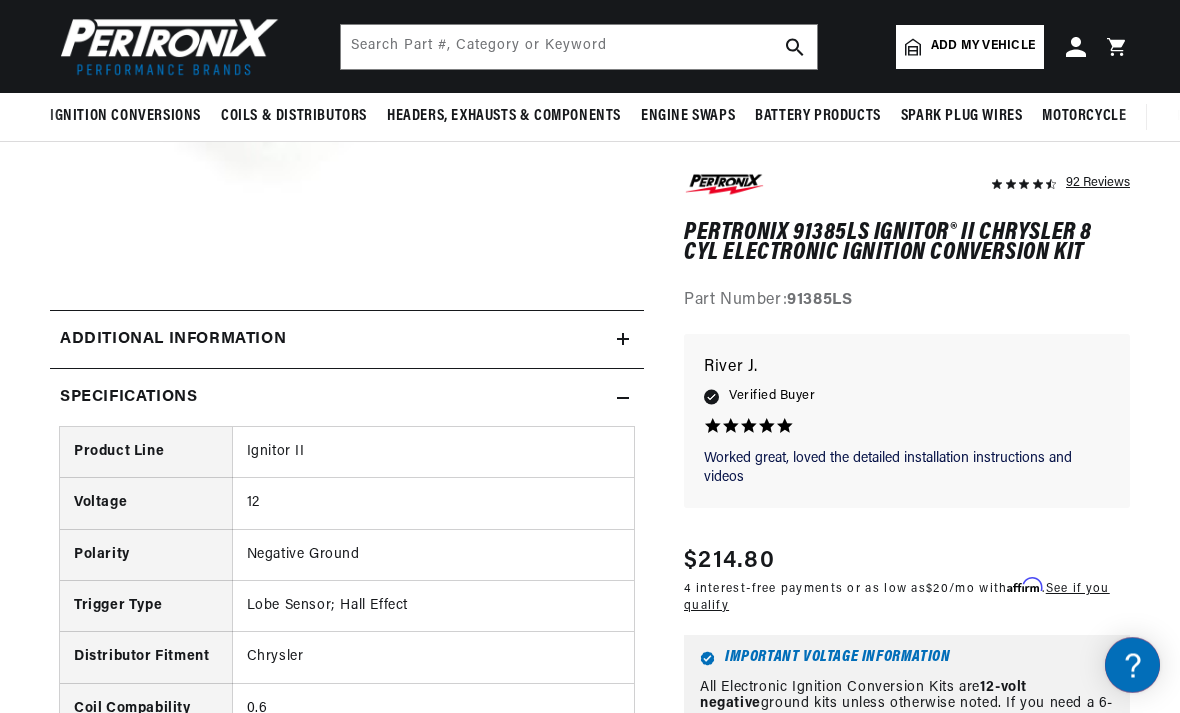 scroll, scrollTop: 368, scrollLeft: 0, axis: vertical 